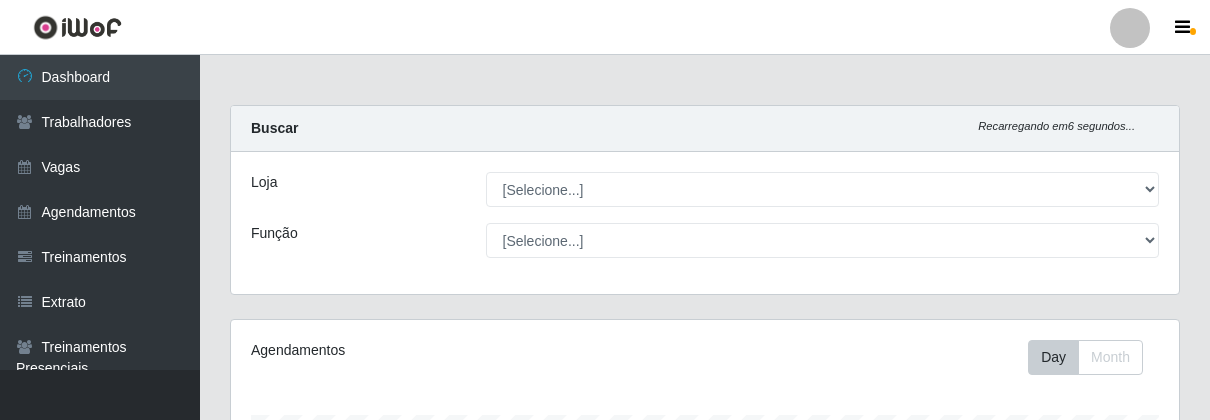 click on "Vagas" at bounding box center (100, 167) 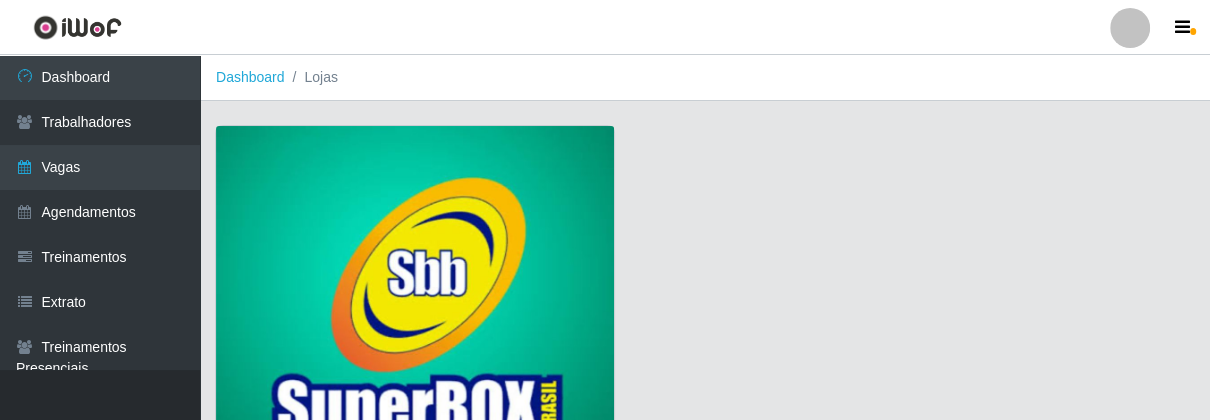 click at bounding box center (415, 307) 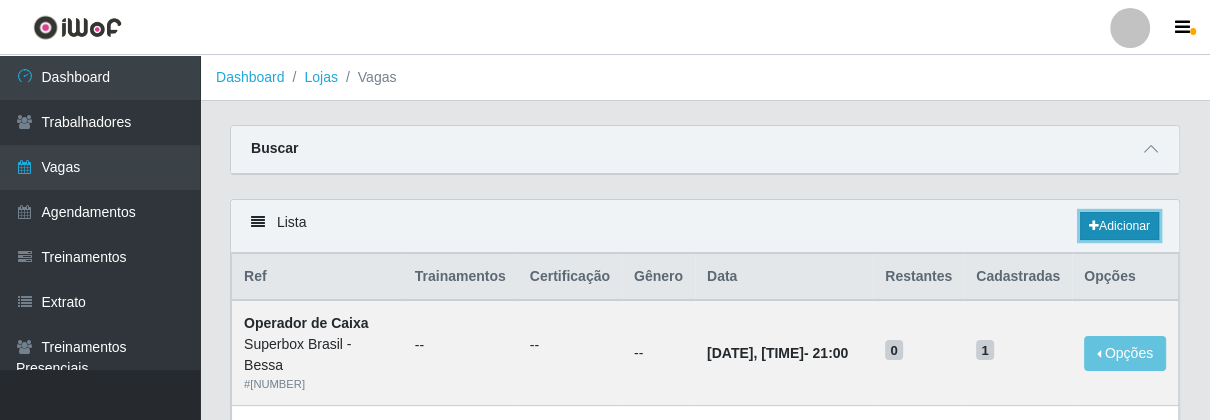 click at bounding box center (1094, 226) 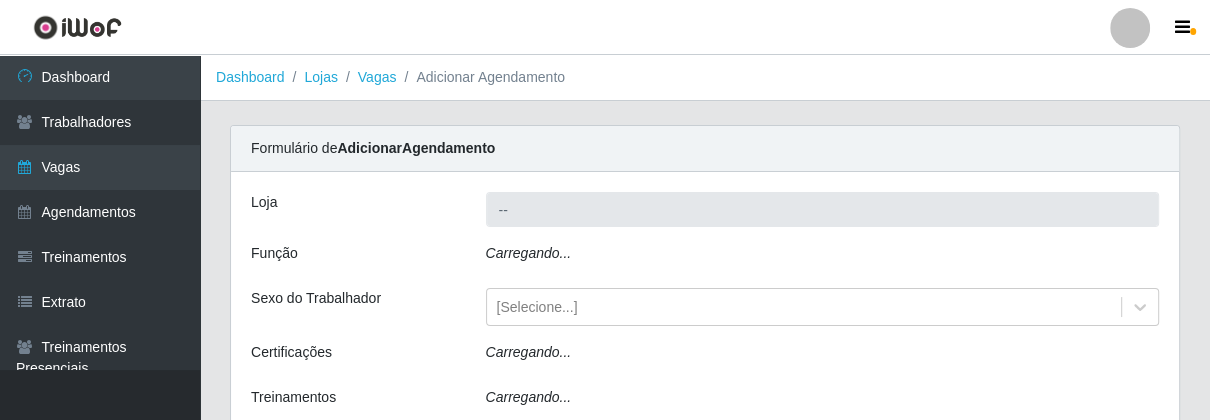 type on "Superbox Brasil - Bessa" 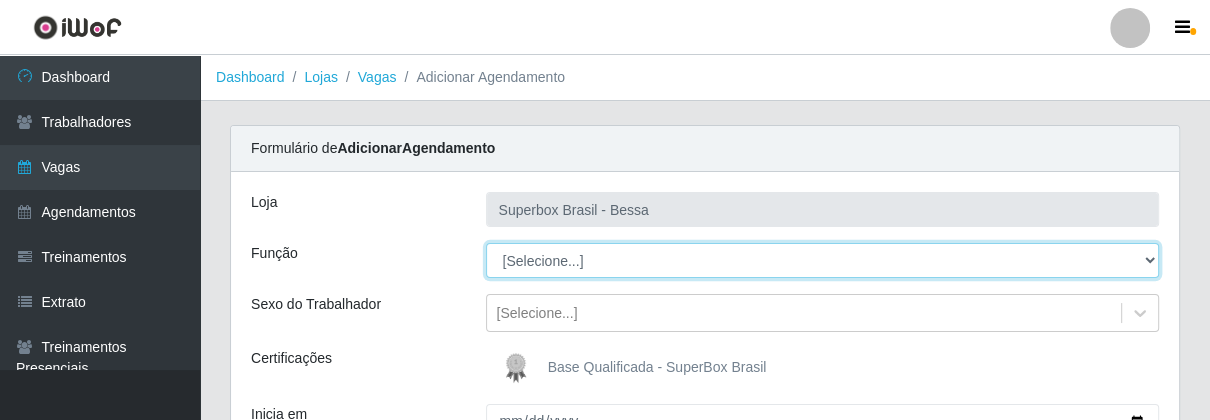 click on "[Selecione...] ASG ASG + ASG ++ Embalador Embalador + Embalador ++ Operador de Caixa Operador de Caixa + Operador de Caixa ++ Repositor Repositor + Repositor ++" at bounding box center (823, 260) 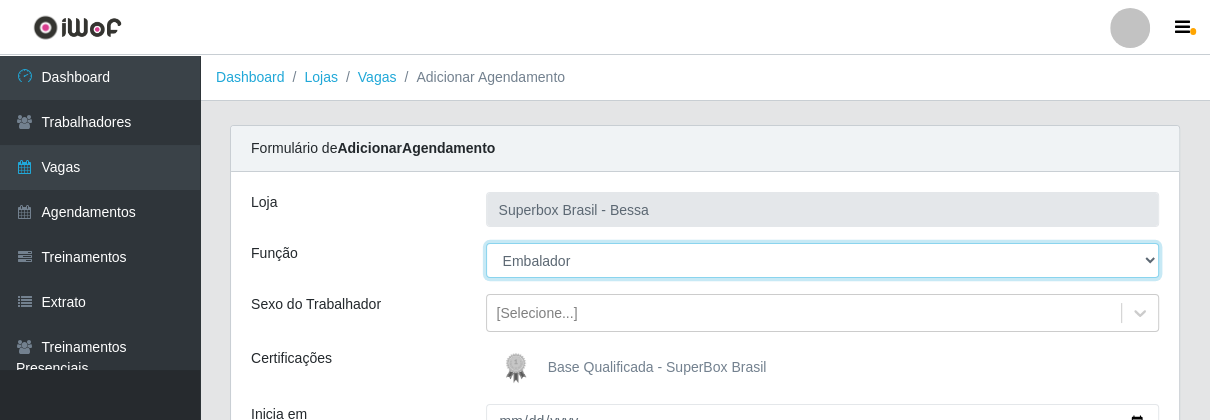 click on "[Selecione...] ASG ASG + ASG ++ Embalador Embalador + Embalador ++ Operador de Caixa Operador de Caixa + Operador de Caixa ++ Repositor Repositor + Repositor ++" at bounding box center [823, 260] 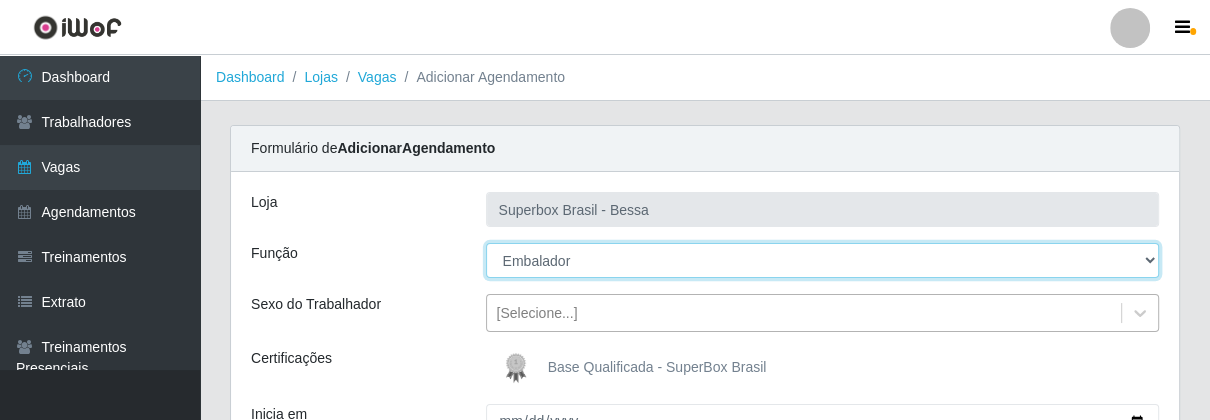 scroll, scrollTop: 111, scrollLeft: 0, axis: vertical 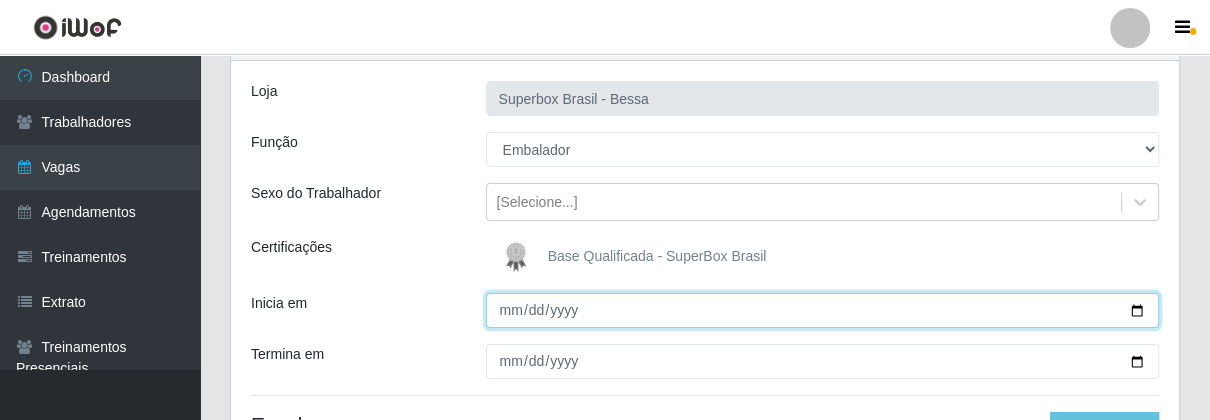 click on "Inicia em" at bounding box center [823, 310] 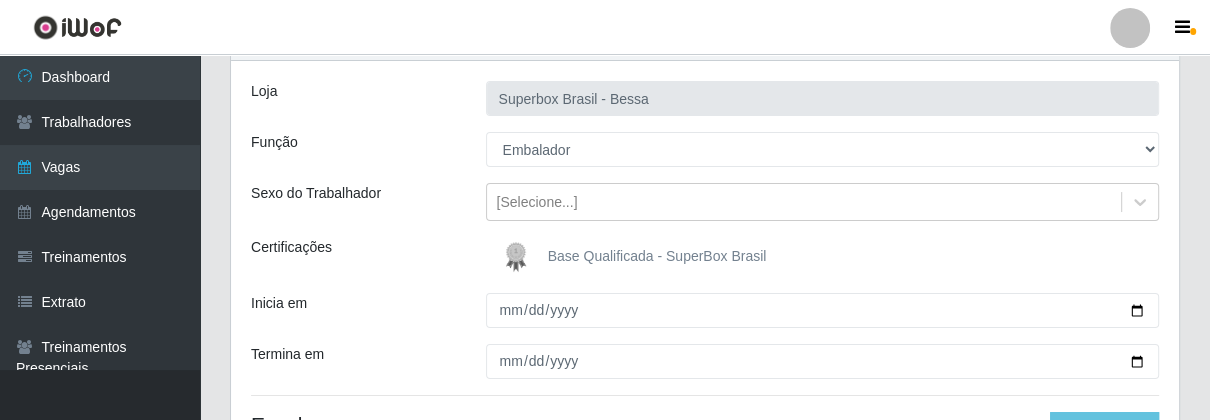 click on "Loja Superbox Brasil - Bessa Função [Selecione...] ASG ASG + ASG ++ Embalador Embalador + Embalador ++ Operador de Caixa Operador de Caixa + Operador de Caixa ++ Repositor Repositor + Repositor ++ Sexo do Trabalhador [Selecione...] Certificações Base Qualificada - SuperBox Brasil Inicia em Termina em Escala Adicionar Escala" at bounding box center (705, 275) 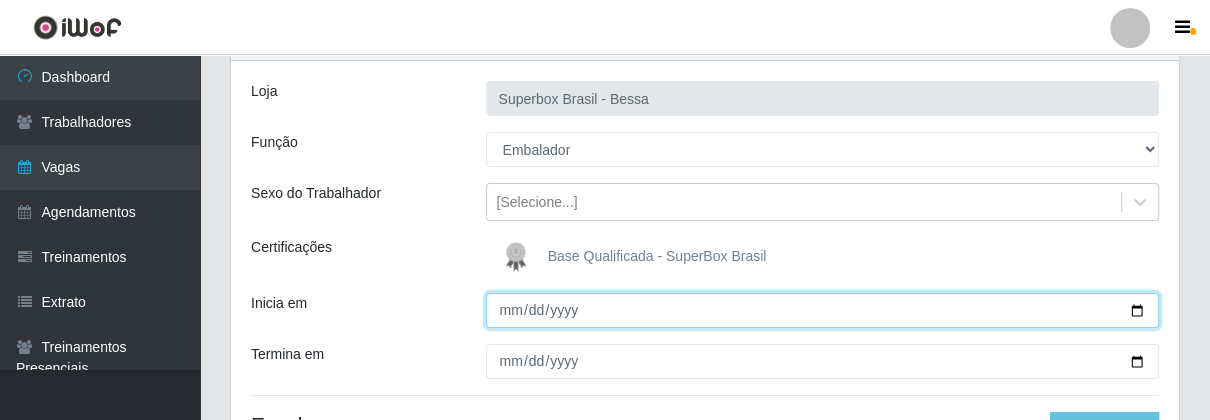 click on "Inicia em" at bounding box center (823, 310) 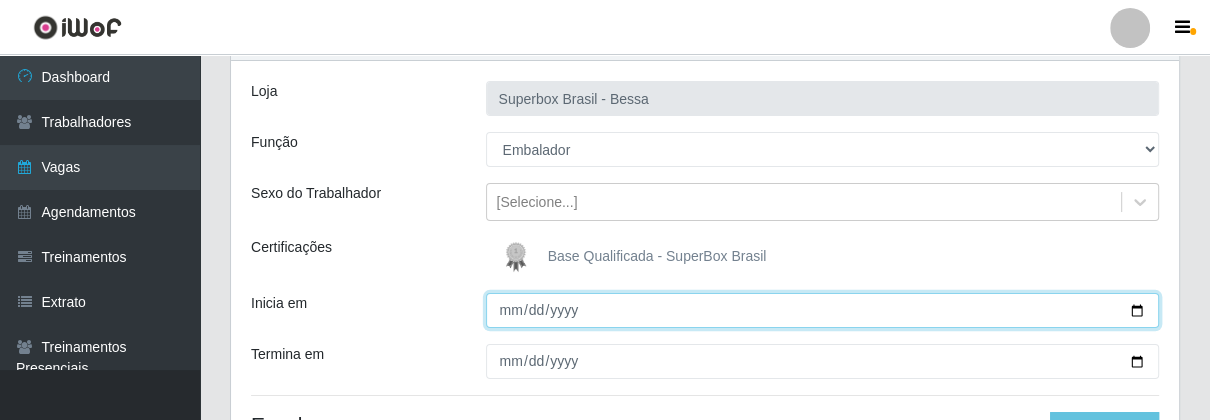 type on "[DATE]" 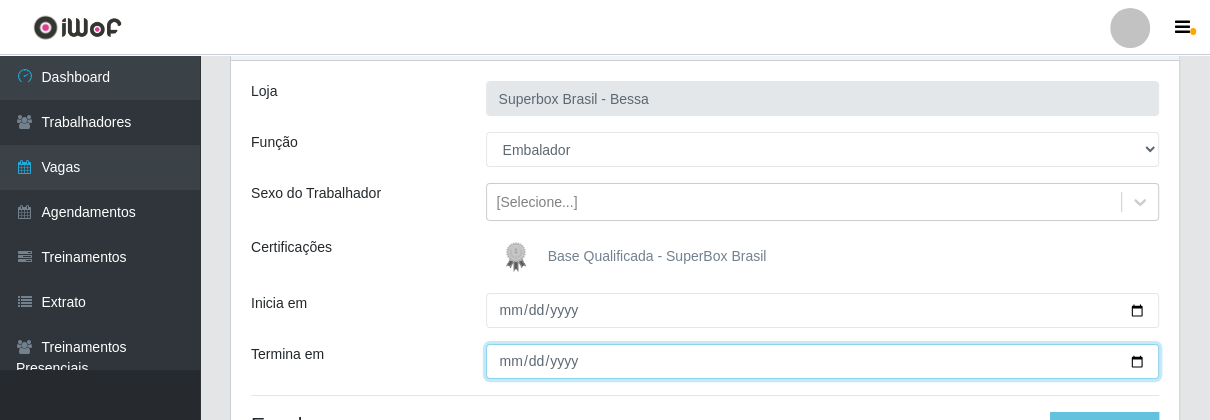 click on "Termina em" at bounding box center [823, 361] 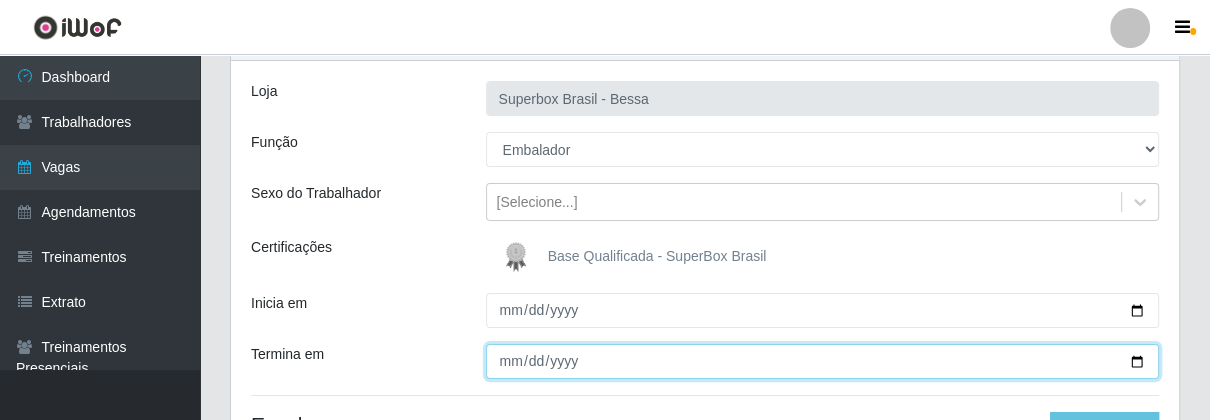 type on "[DATE]" 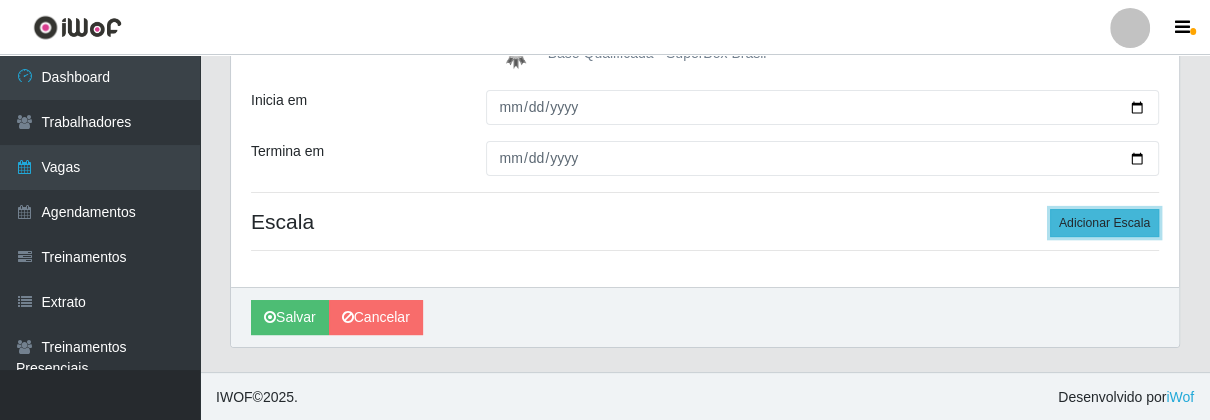 click on "Adicionar Escala" at bounding box center (1104, 223) 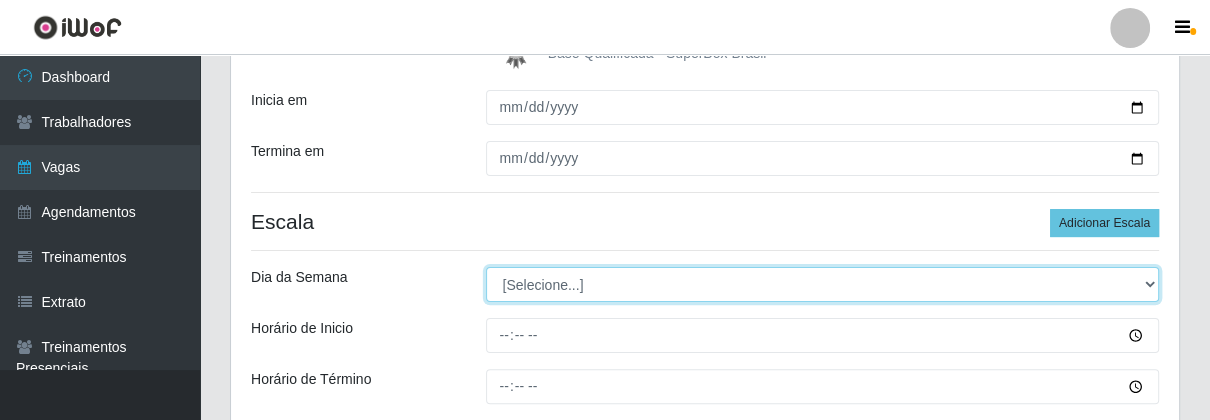 click on "[Selecione...] Segunda Terça Quarta Quinta Sexta Sábado Domingo" at bounding box center (823, 284) 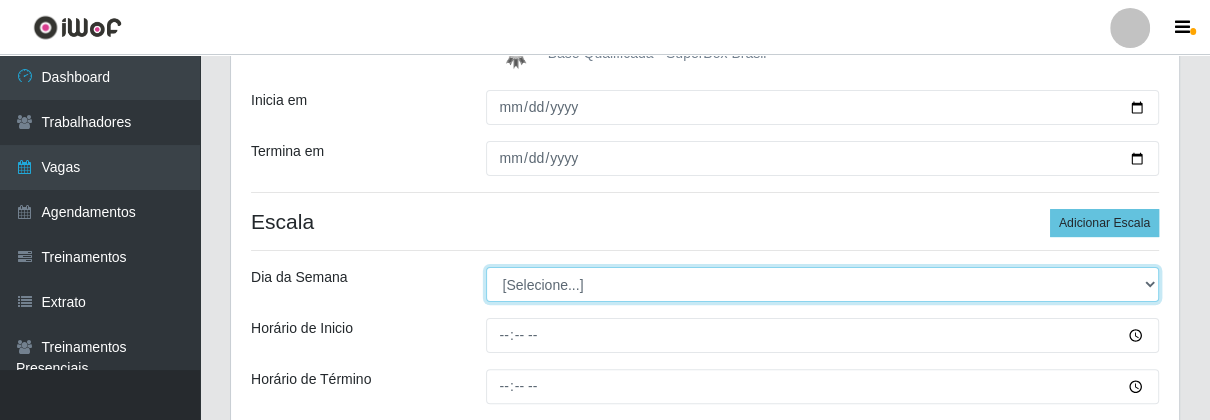 select on "0" 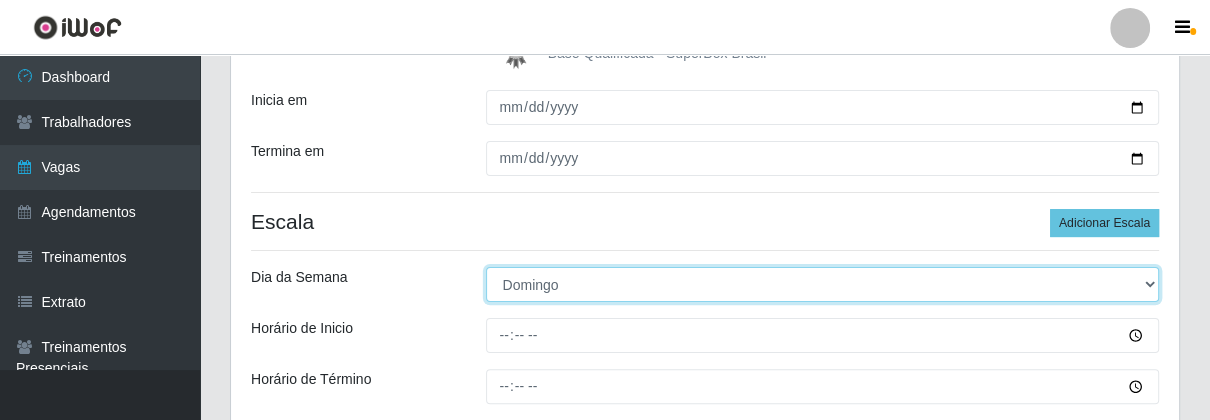 click on "[Selecione...] Segunda Terça Quarta Quinta Sexta Sábado Domingo" at bounding box center [823, 284] 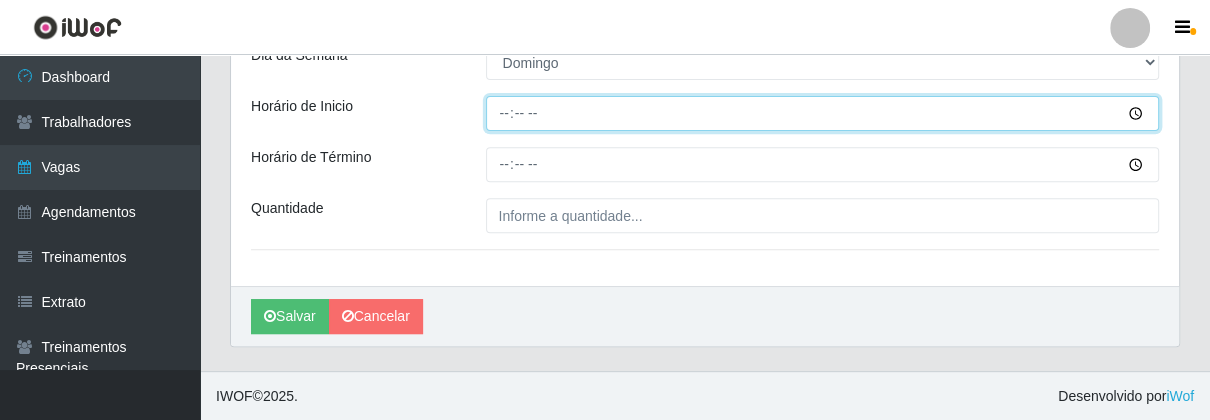 click on "Horário de Inicio" at bounding box center (823, 113) 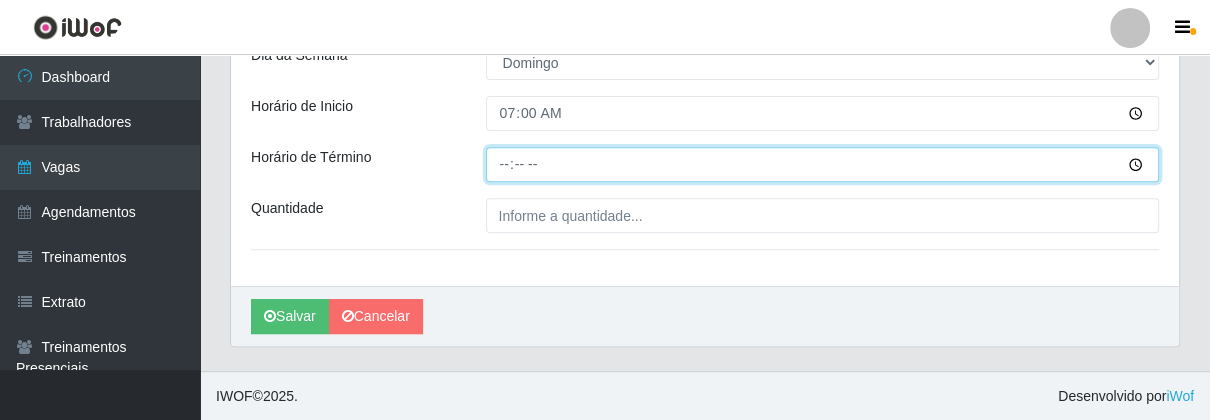 click on "Horário de Término" at bounding box center (823, 164) 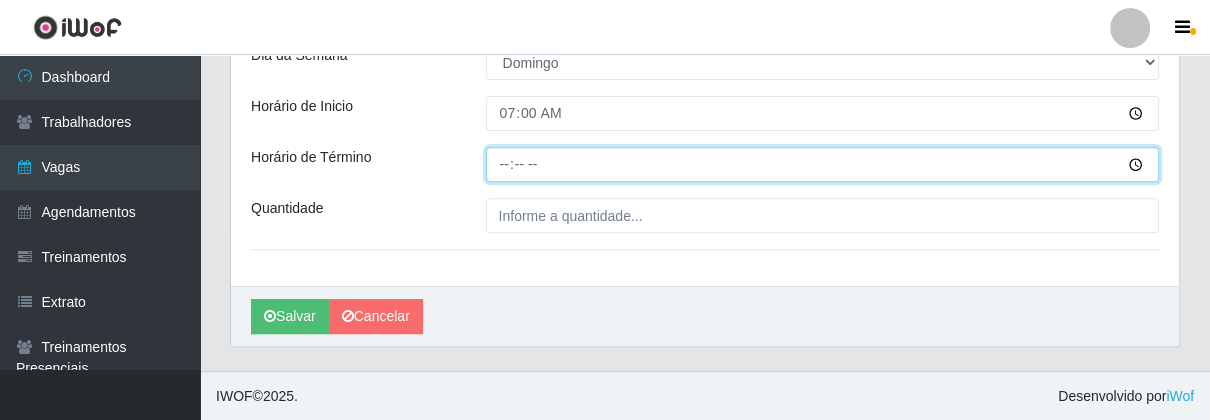 type on "13:00" 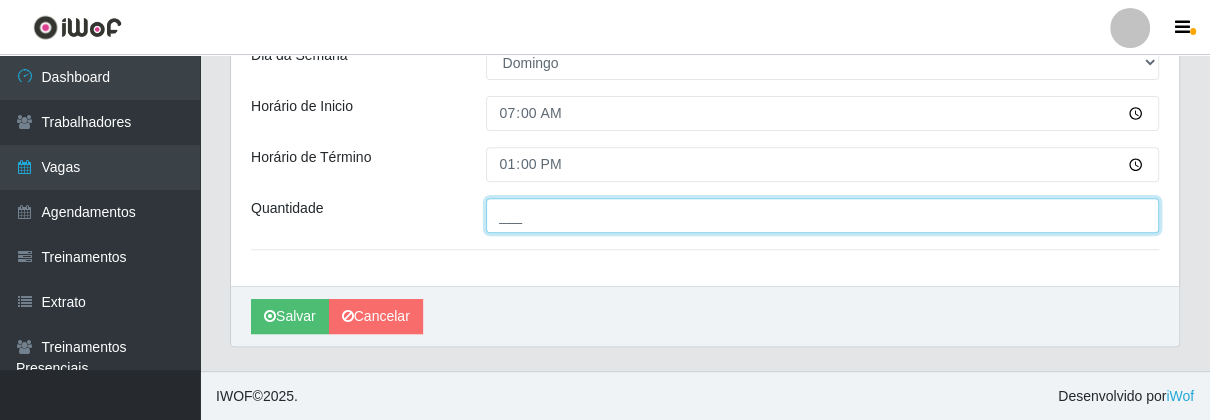 click on "___" at bounding box center (823, 215) 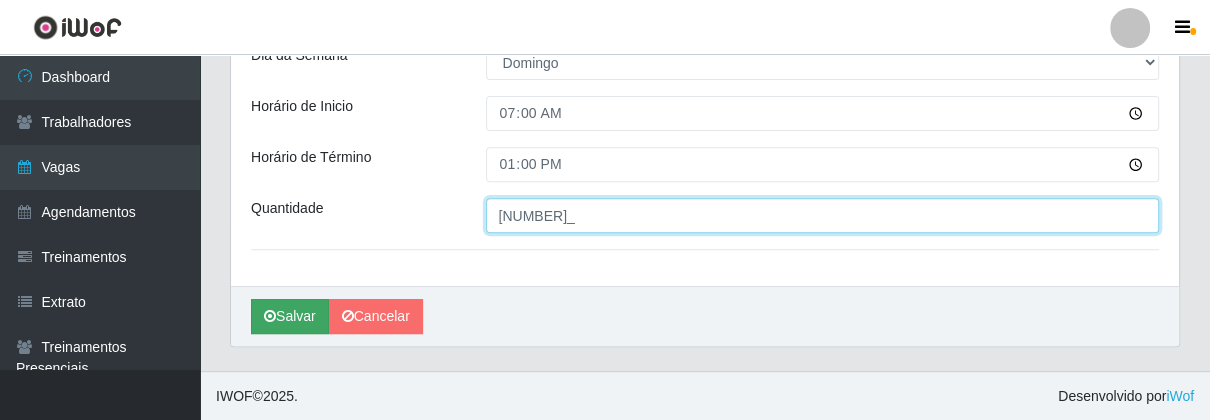 type on "[NUMBER]_" 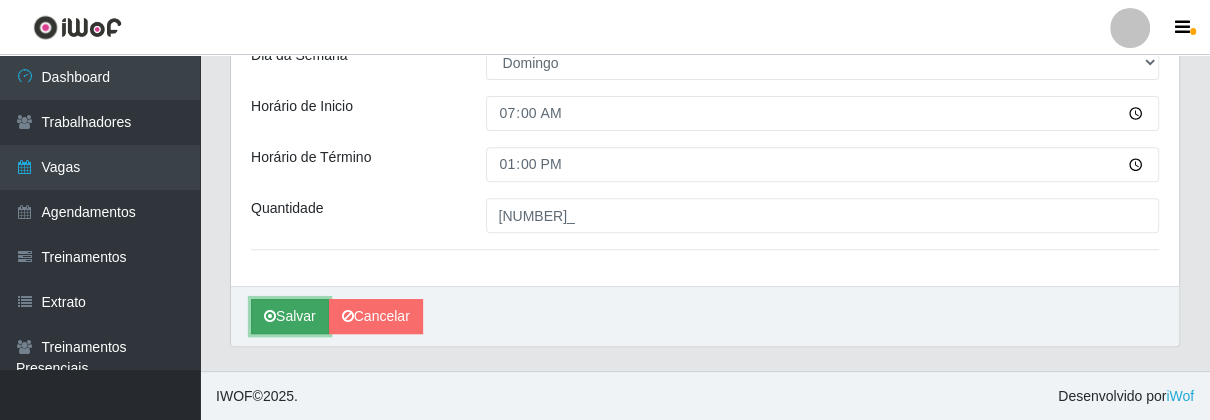 click at bounding box center (270, 316) 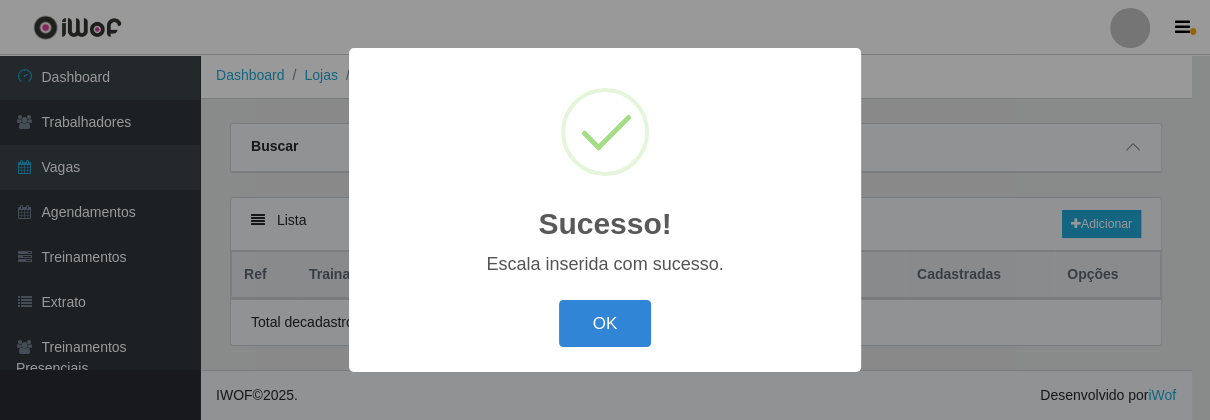scroll, scrollTop: 0, scrollLeft: 0, axis: both 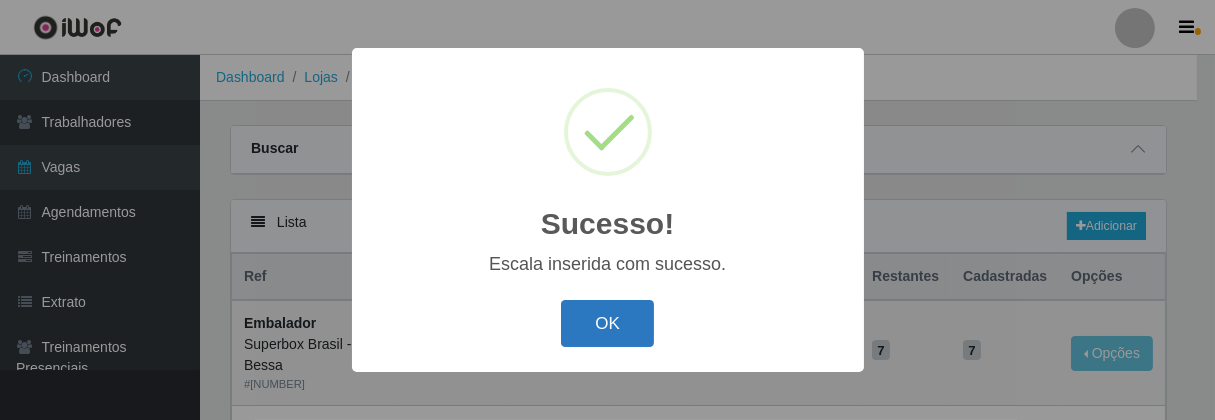 click on "OK" at bounding box center [607, 323] 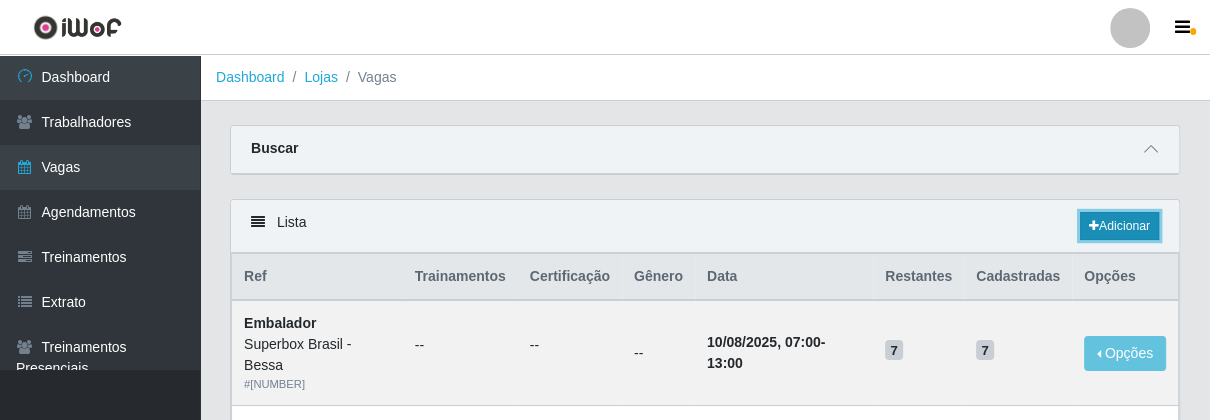 click on "Adicionar" at bounding box center [1119, 226] 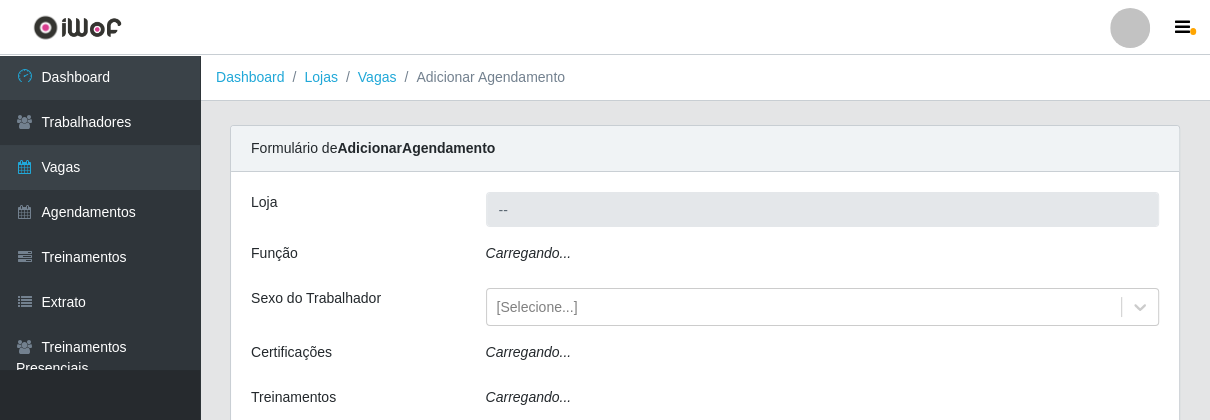 type on "Superbox Brasil - Bessa" 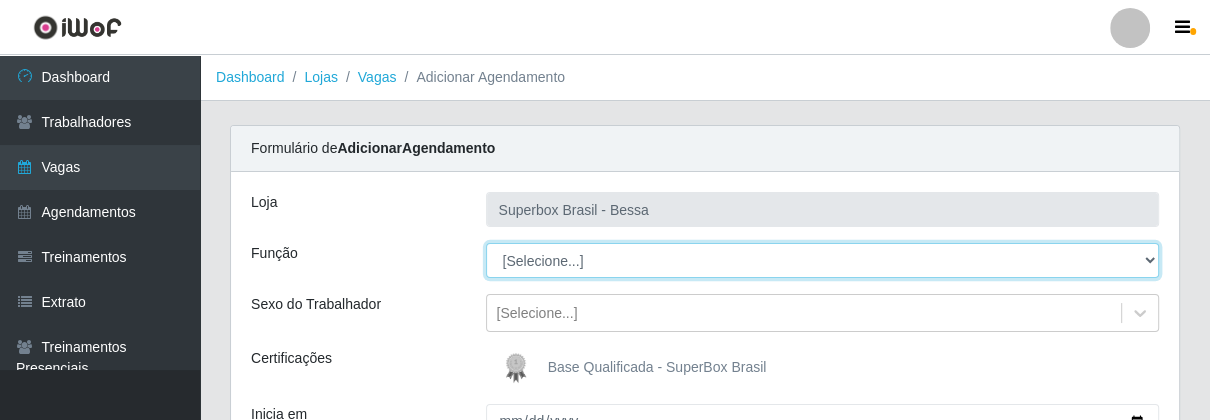 click on "[Selecione...] ASG ASG + ASG ++ Embalador Embalador + Embalador ++ Operador de Caixa Operador de Caixa + Operador de Caixa ++ Repositor Repositor + Repositor ++" at bounding box center [823, 260] 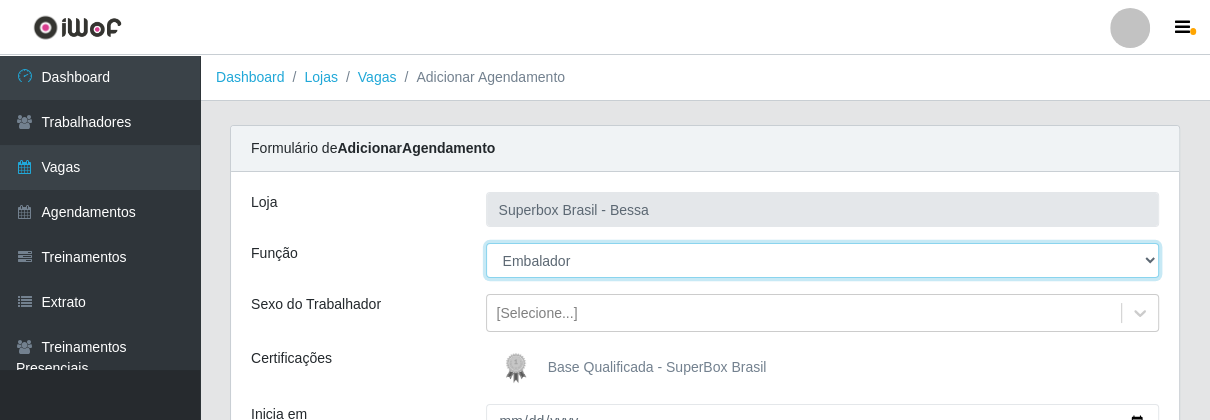 click on "[Selecione...] ASG ASG + ASG ++ Embalador Embalador + Embalador ++ Operador de Caixa Operador de Caixa + Operador de Caixa ++ Repositor Repositor + Repositor ++" at bounding box center (823, 260) 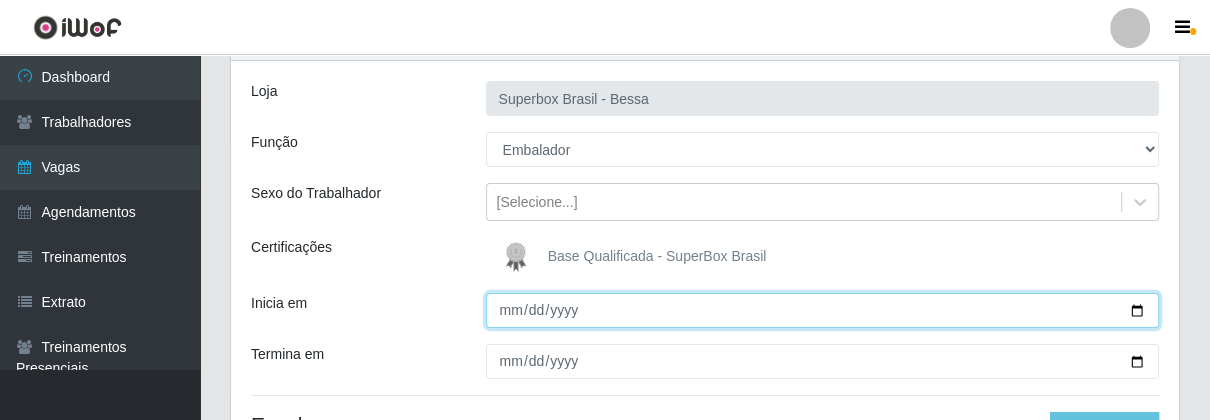 click on "Inicia em" at bounding box center (823, 310) 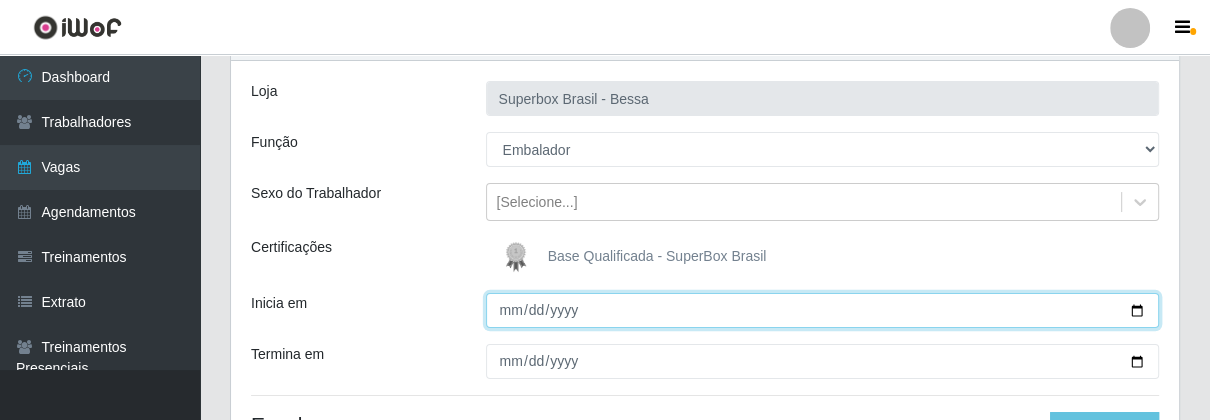 type on "[DATE]" 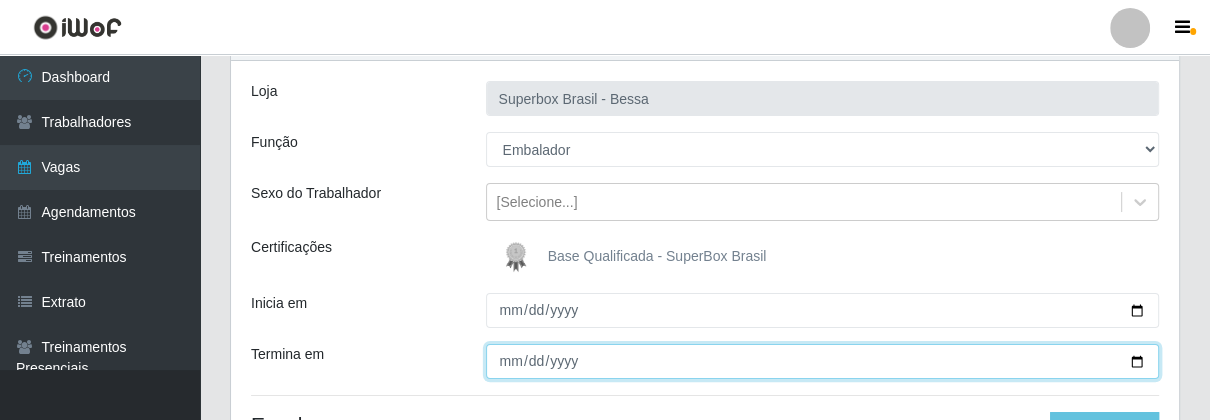 click on "Termina em" at bounding box center (823, 361) 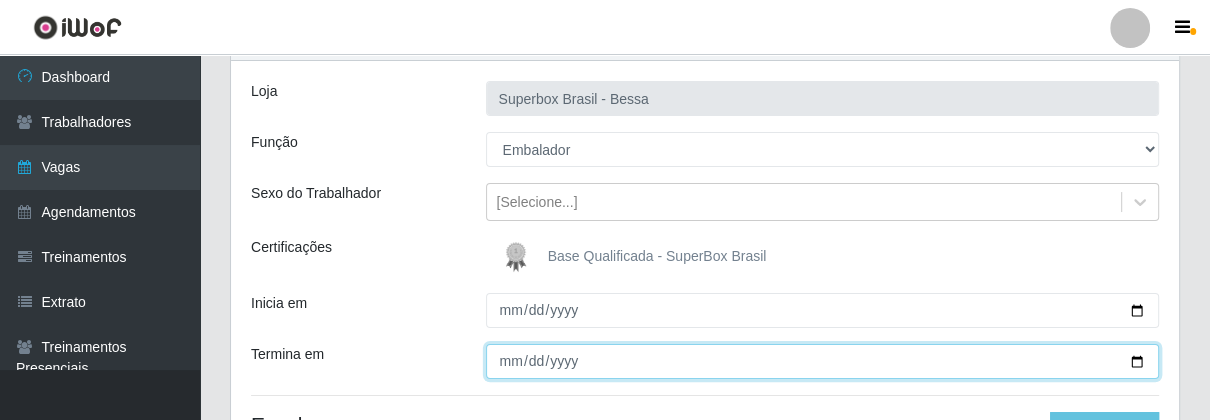 type on "[DATE]" 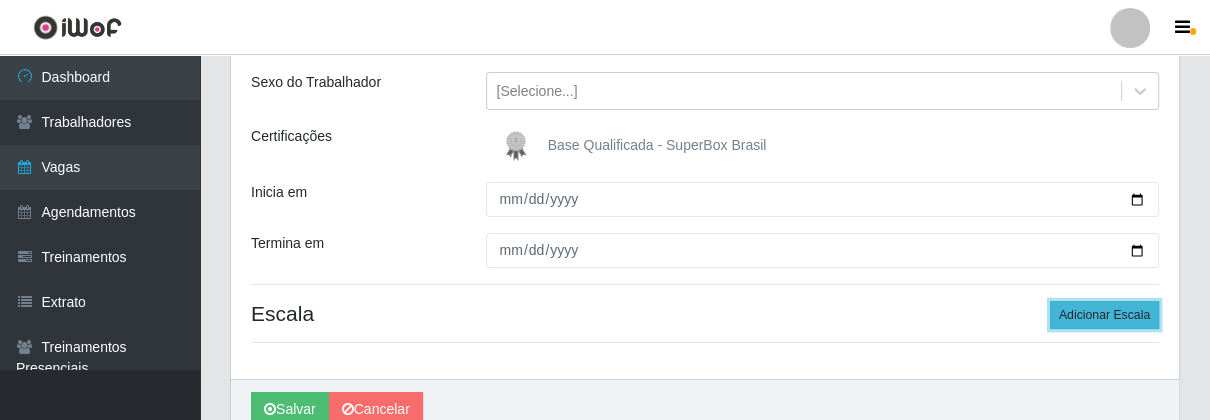click on "Adicionar Escala" at bounding box center (1104, 315) 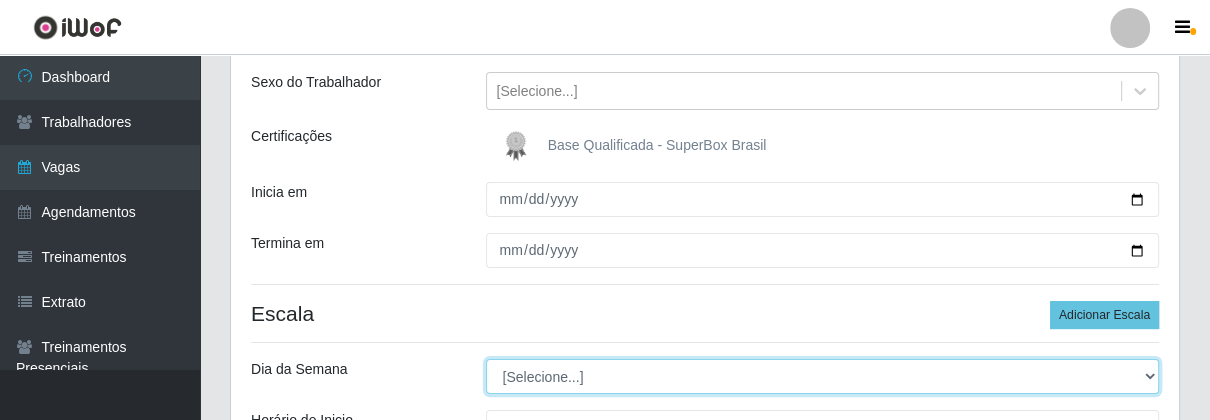drag, startPoint x: 1145, startPoint y: 376, endPoint x: 1114, endPoint y: 369, distance: 31.780497 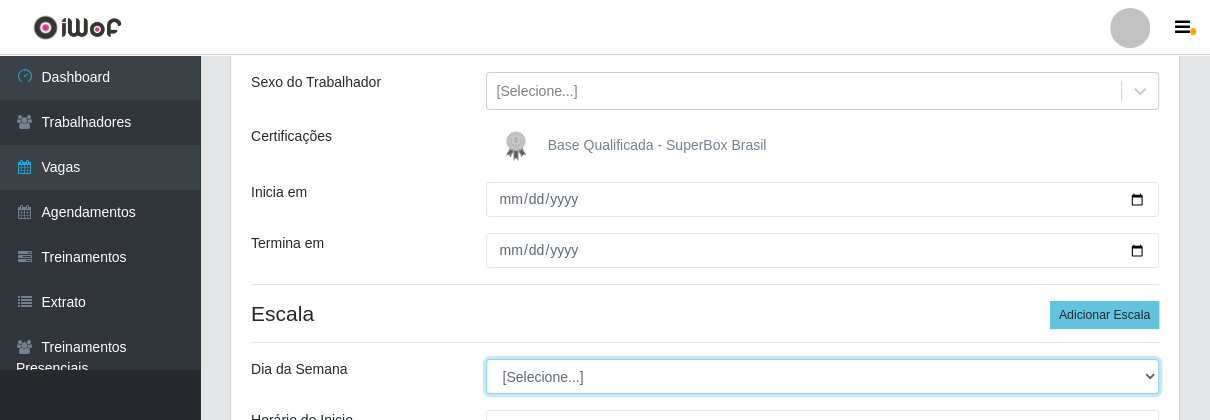 select on "0" 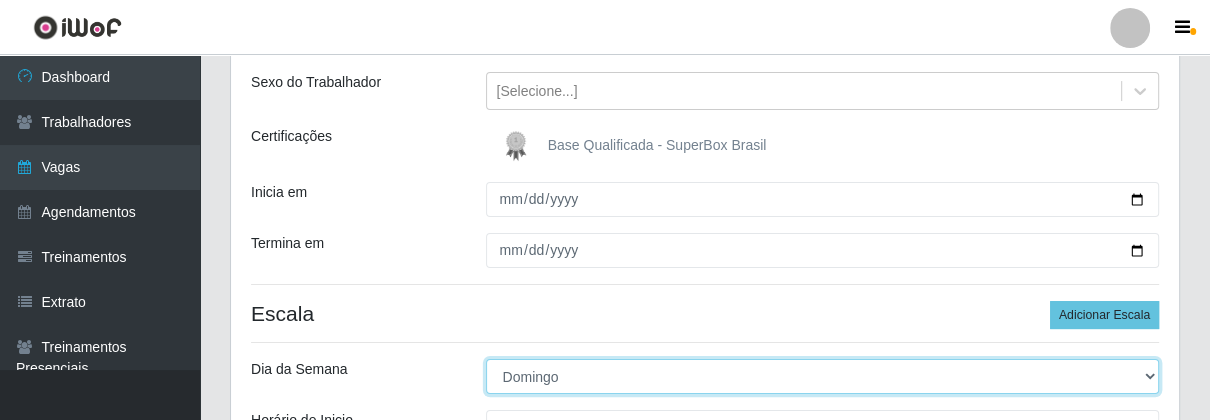 click on "[Selecione...] Segunda Terça Quarta Quinta Sexta Sábado Domingo" at bounding box center (823, 376) 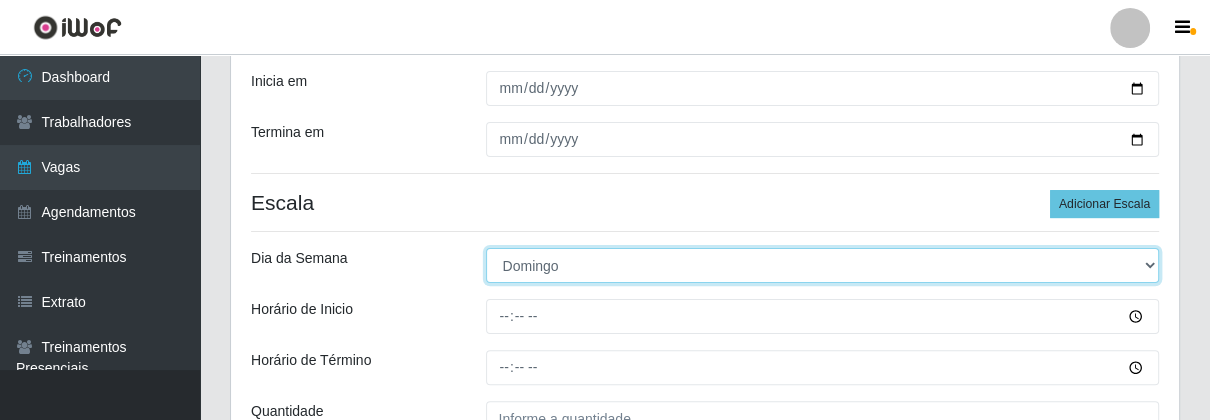 scroll, scrollTop: 444, scrollLeft: 0, axis: vertical 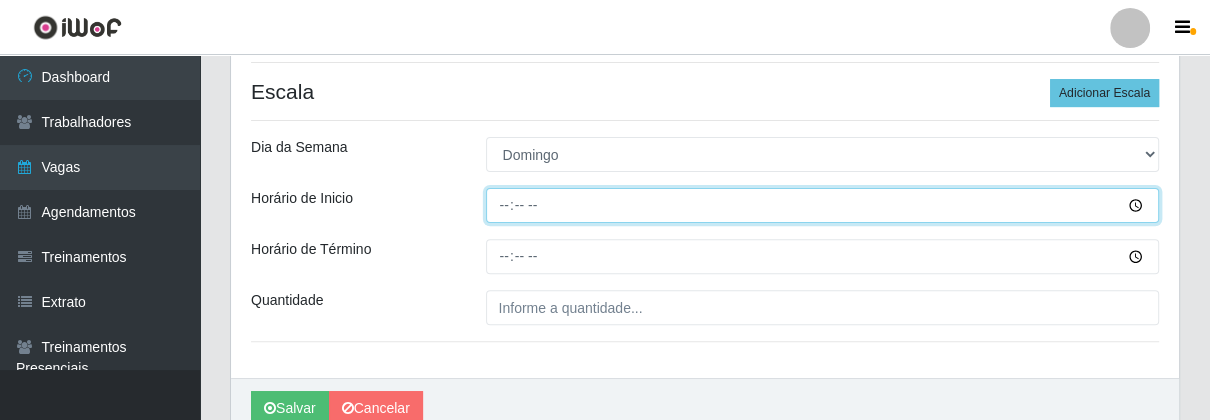 click on "Horário de Inicio" at bounding box center [823, 205] 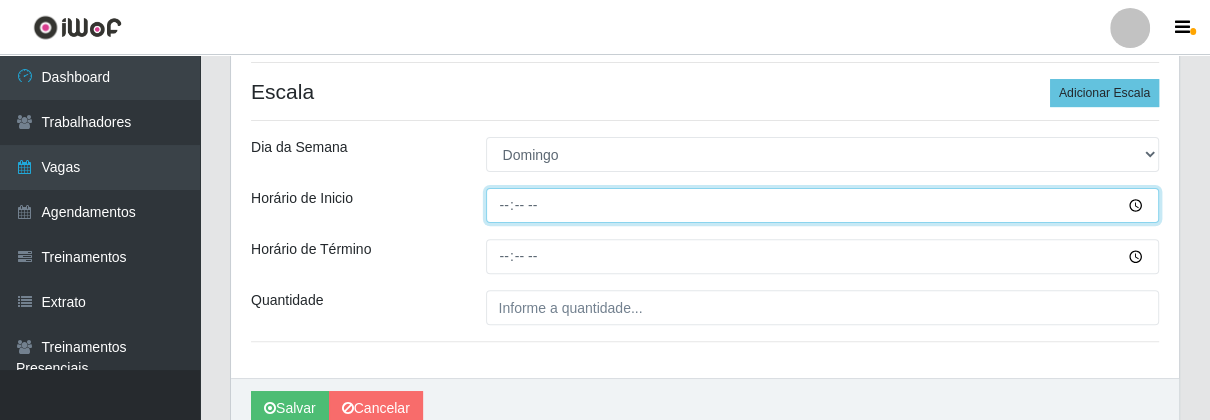 type on "13:00" 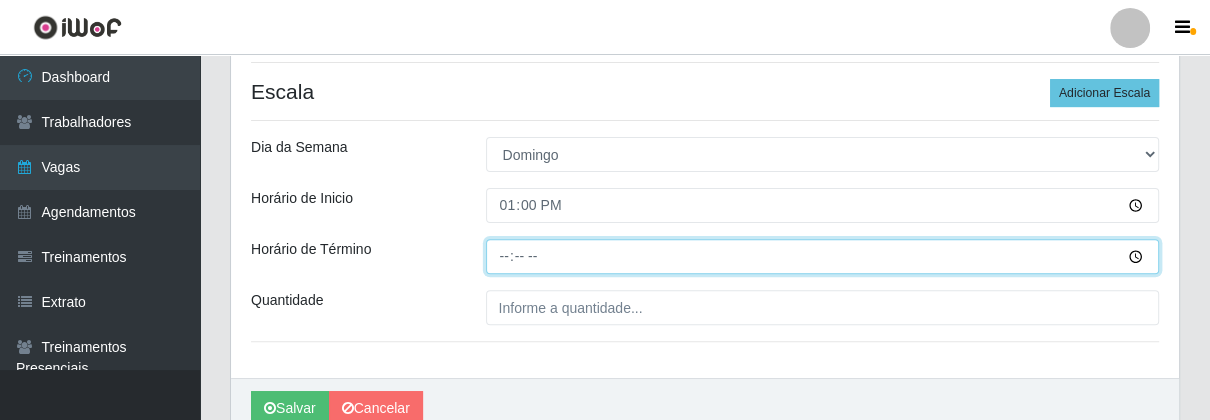 click on "Horário de Término" at bounding box center (823, 256) 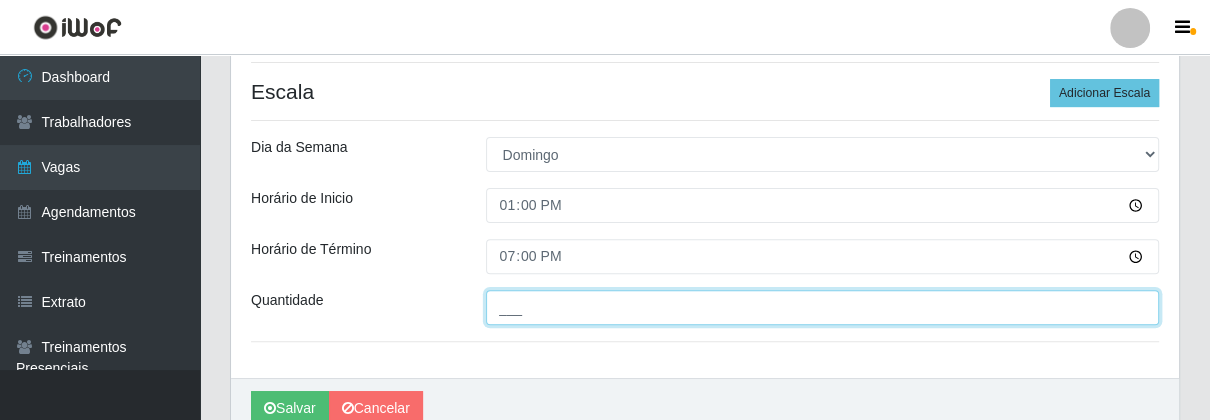 click on "___" at bounding box center [823, 307] 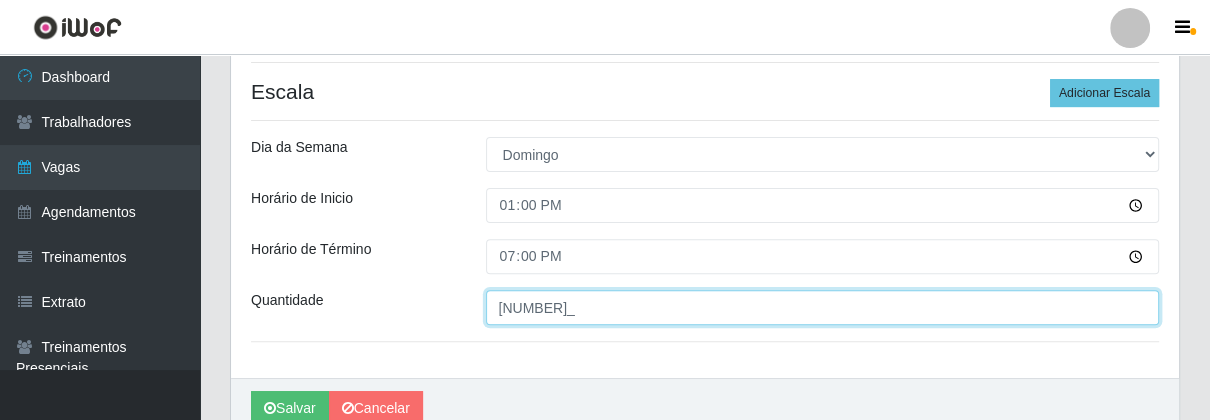 scroll, scrollTop: 536, scrollLeft: 0, axis: vertical 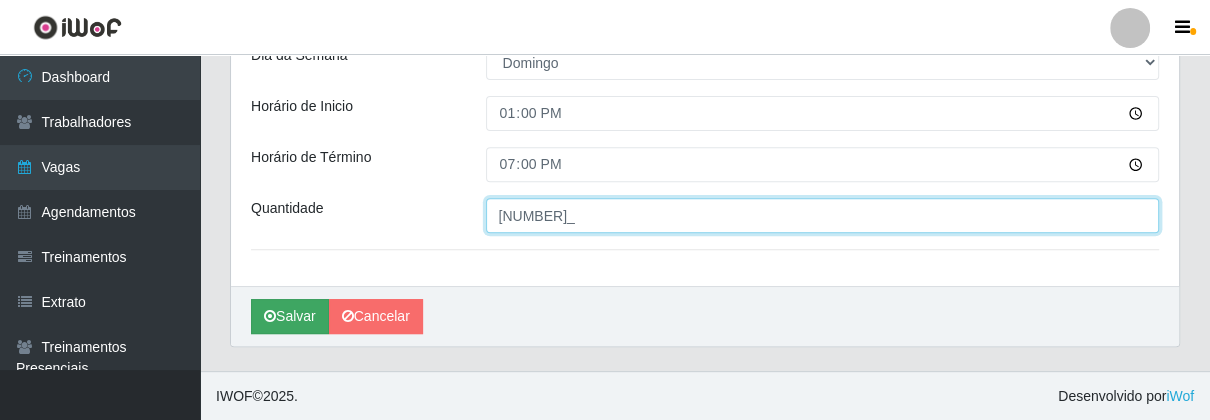 type on "[NUMBER]_" 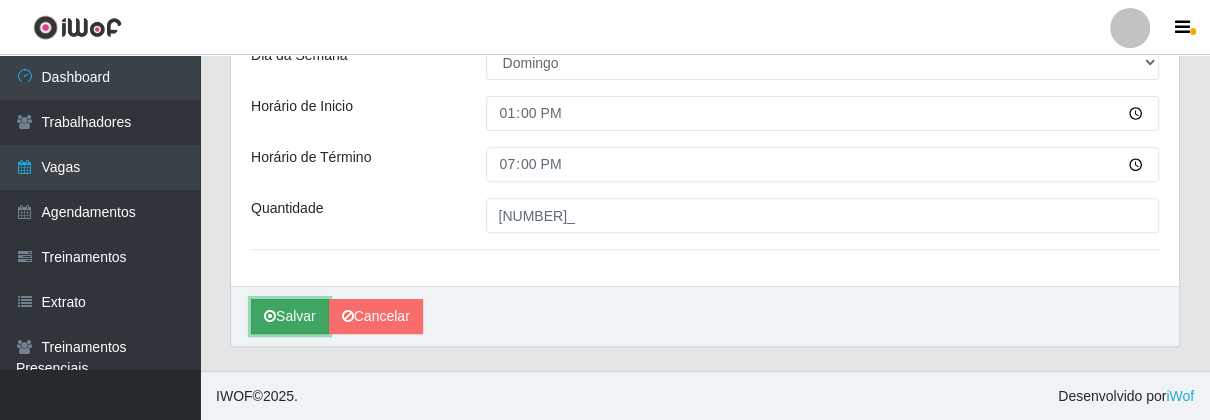 click on "Salvar" at bounding box center (290, 316) 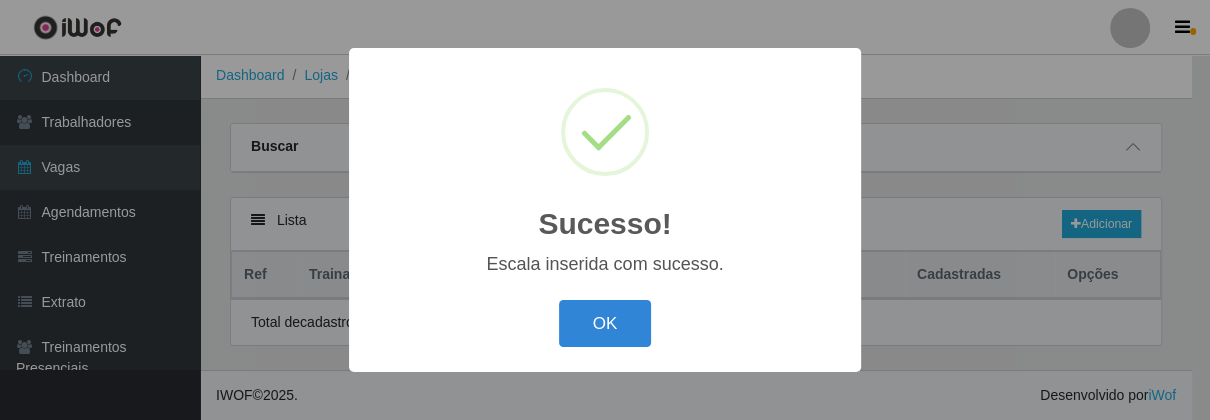 scroll, scrollTop: 0, scrollLeft: 0, axis: both 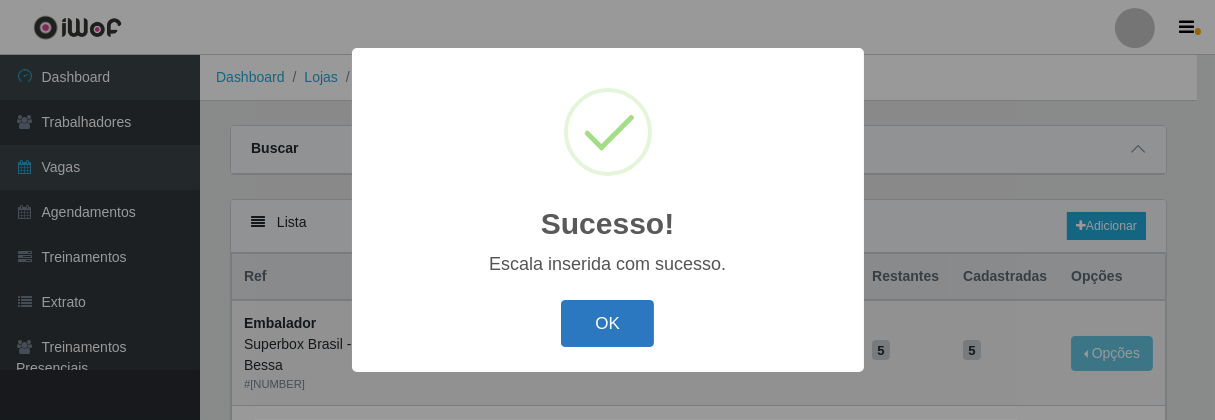 click on "OK" at bounding box center [607, 323] 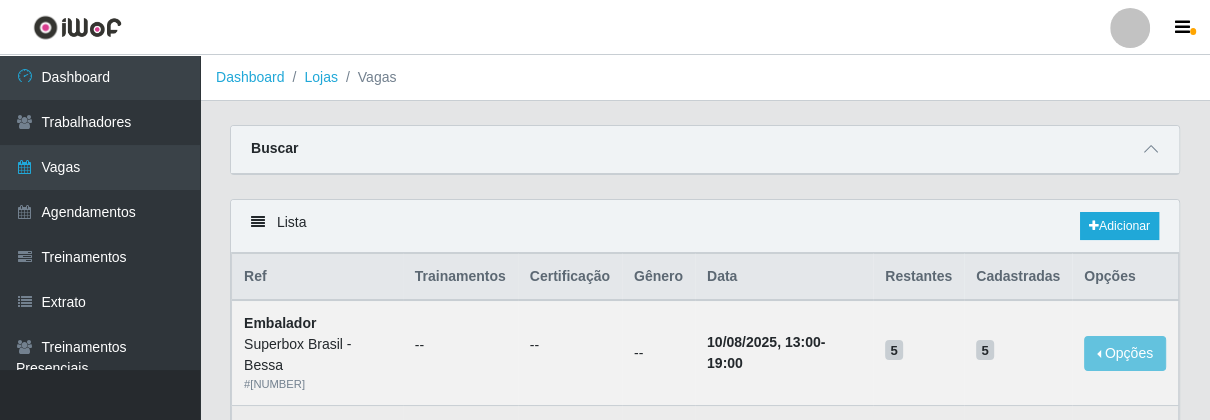 scroll, scrollTop: 111, scrollLeft: 0, axis: vertical 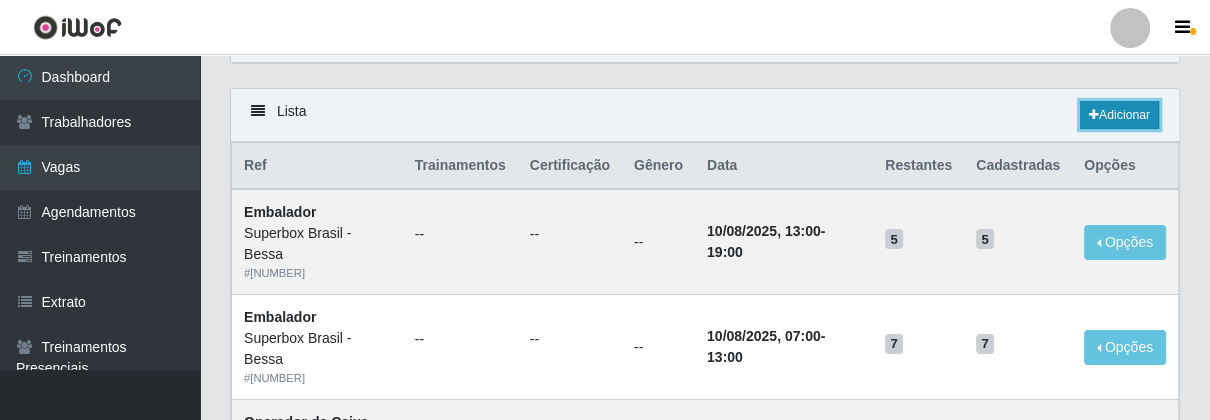 click on "Adicionar" at bounding box center (1119, 115) 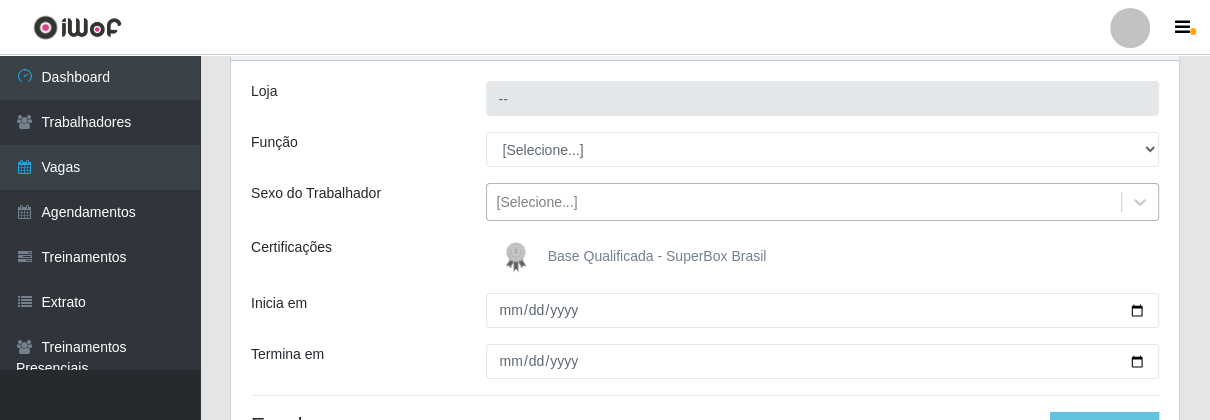 type on "Superbox Brasil - Bessa" 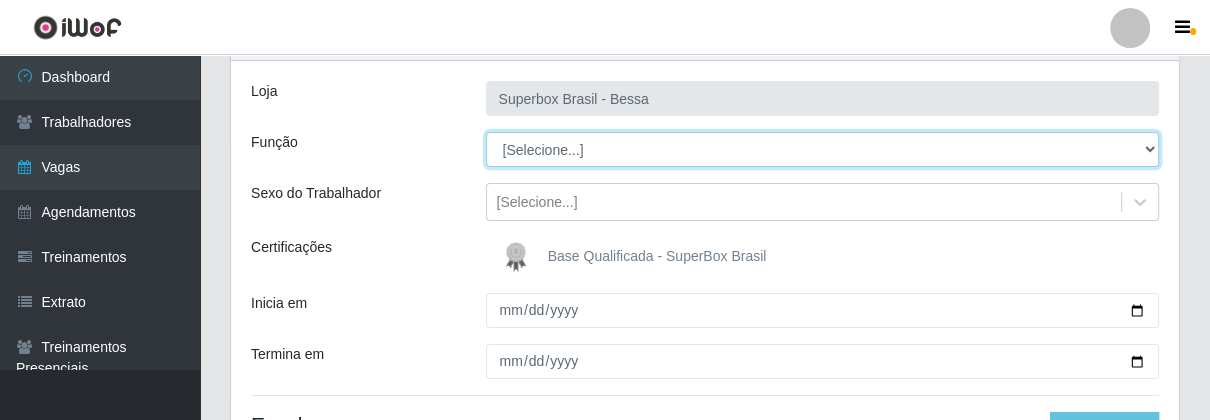 click on "[Selecione...] ASG ASG + ASG ++ Embalador Embalador + Embalador ++ Operador de Caixa Operador de Caixa + Operador de Caixa ++ Repositor Repositor + Repositor ++" at bounding box center (823, 149) 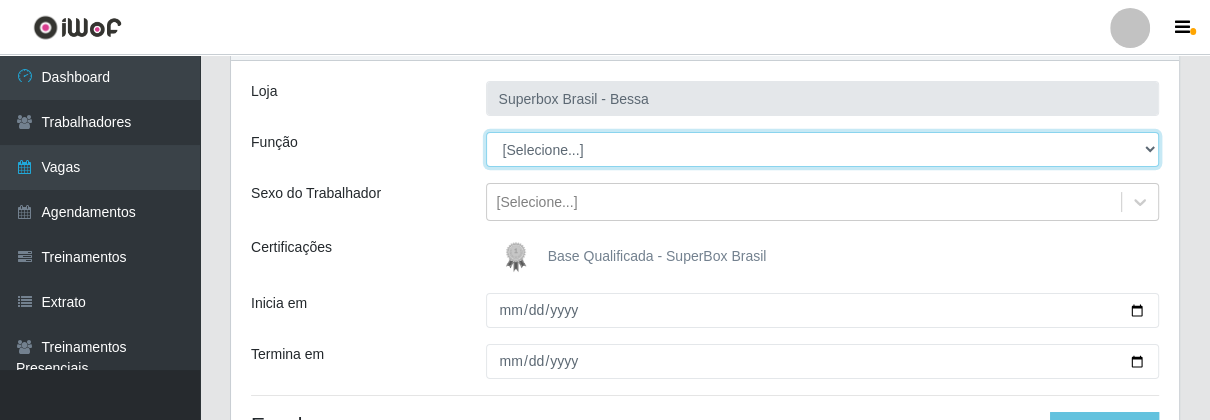 select on "22" 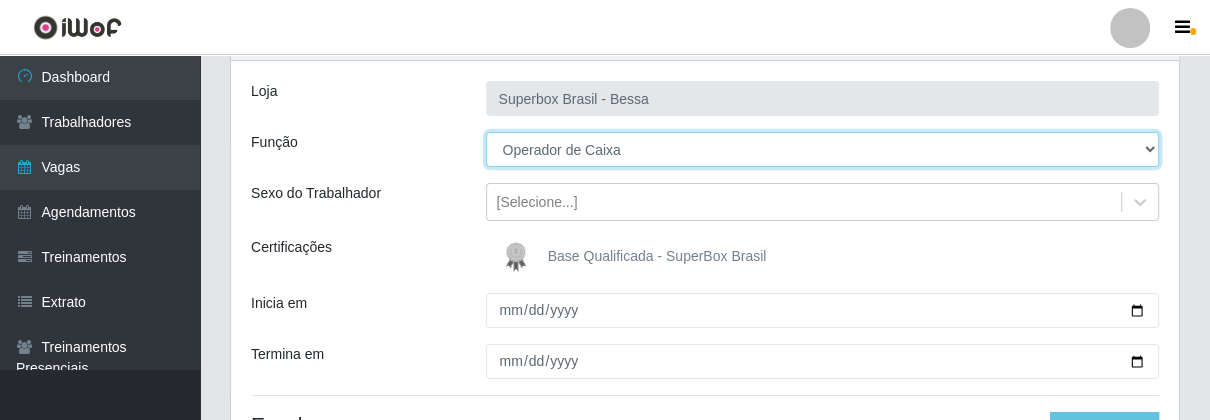 click on "[Selecione...] ASG ASG + ASG ++ Embalador Embalador + Embalador ++ Operador de Caixa Operador de Caixa + Operador de Caixa ++ Repositor Repositor + Repositor ++" at bounding box center (823, 149) 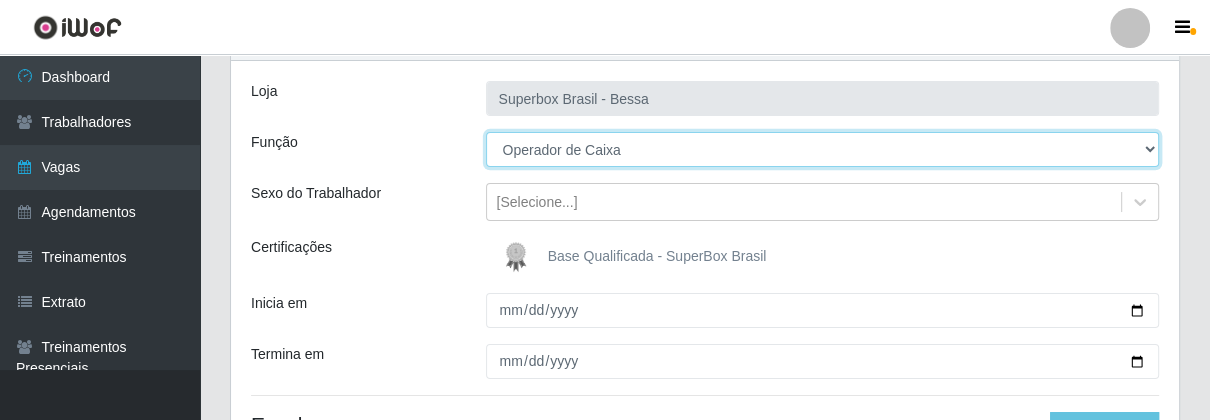 scroll, scrollTop: 222, scrollLeft: 0, axis: vertical 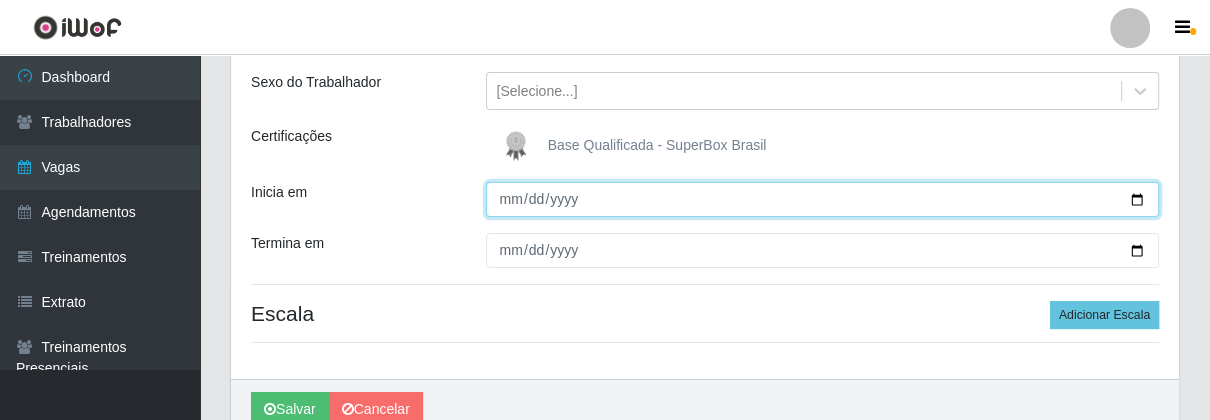 click on "Inicia em" at bounding box center [823, 199] 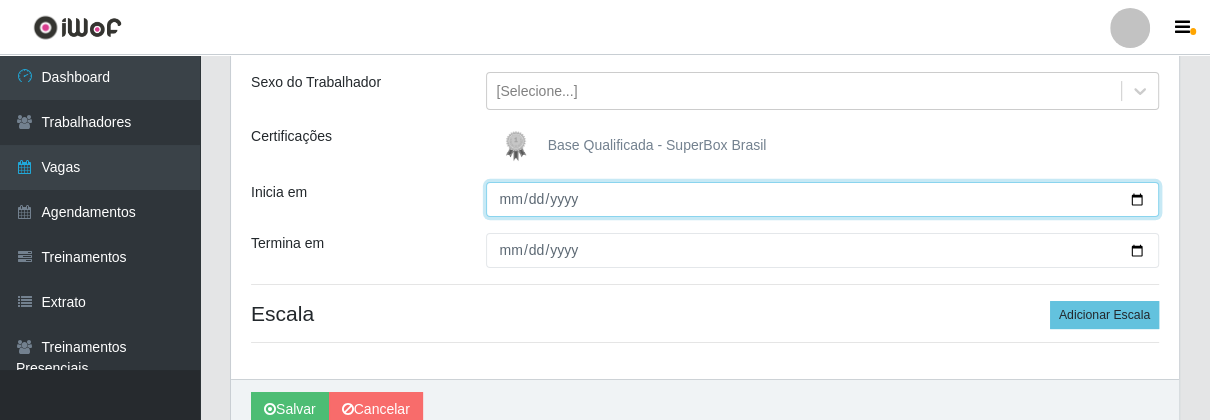 type on "[DATE]" 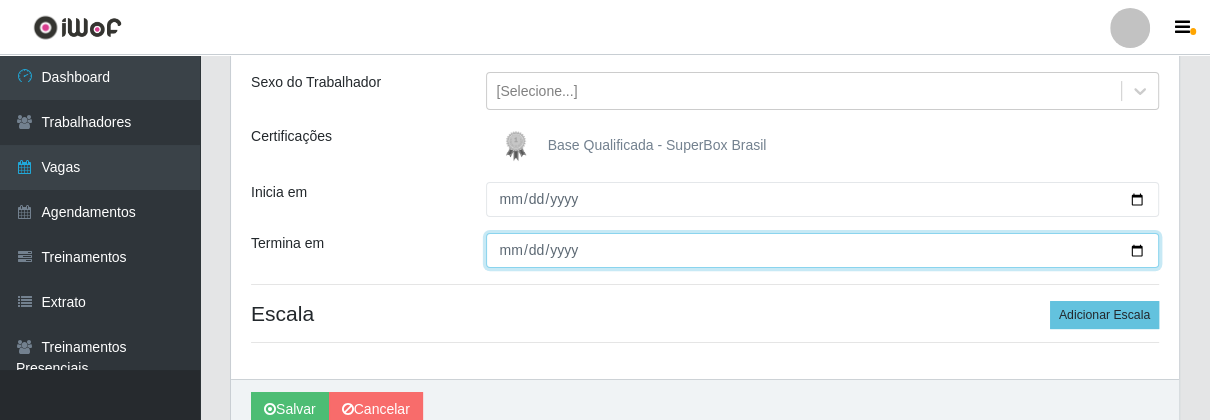 click on "Termina em" at bounding box center [823, 250] 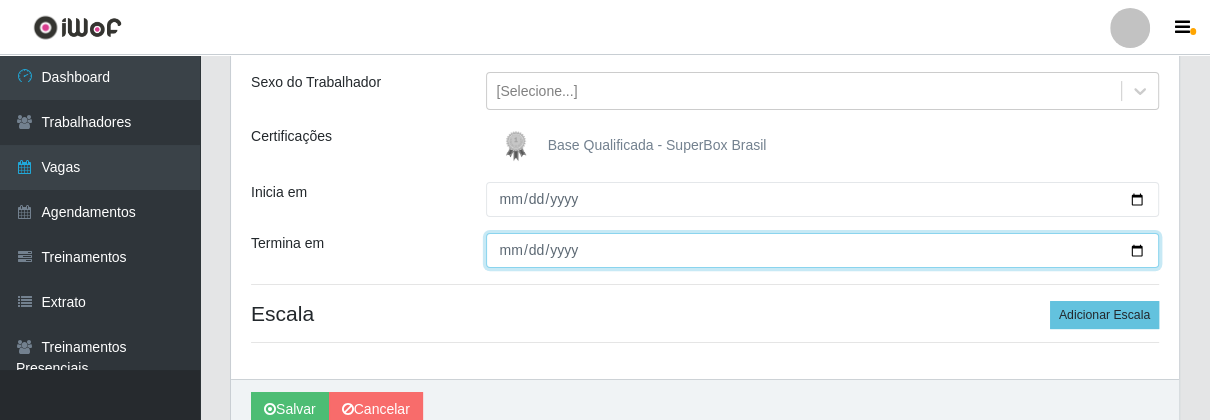 type on "[DATE]" 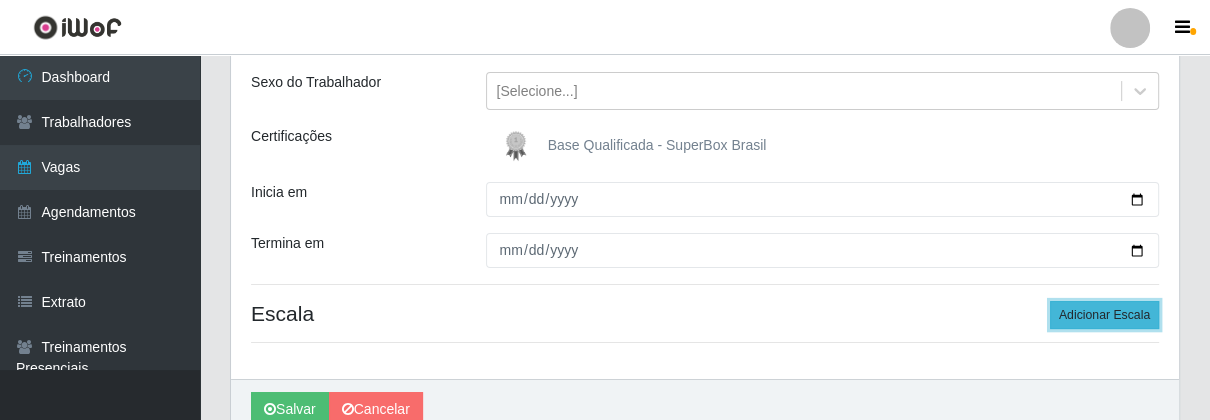 click on "Adicionar Escala" at bounding box center [1104, 315] 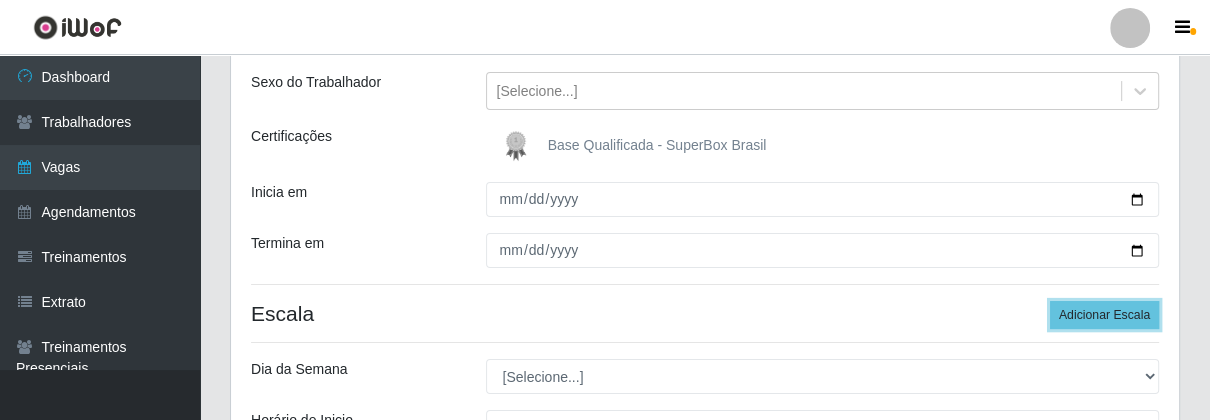 scroll, scrollTop: 444, scrollLeft: 0, axis: vertical 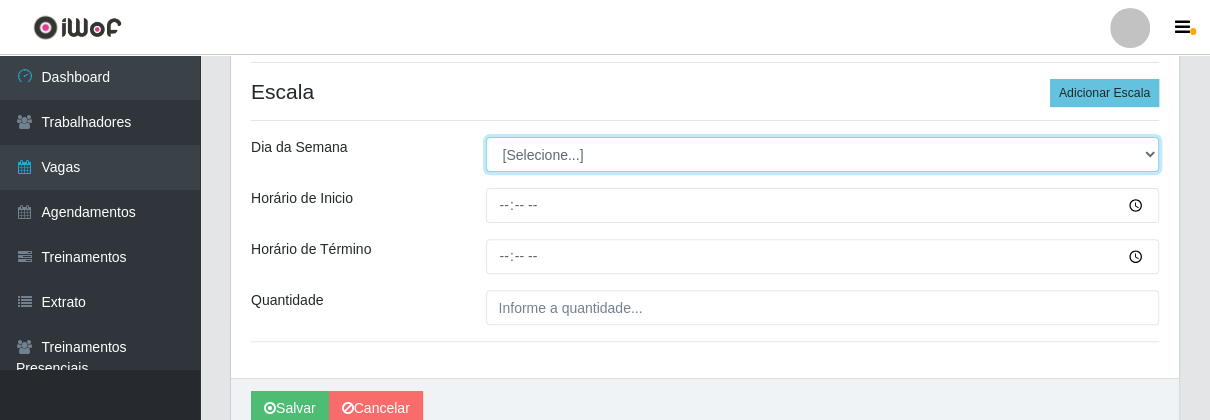 drag, startPoint x: 1149, startPoint y: 159, endPoint x: 1127, endPoint y: 158, distance: 22.022715 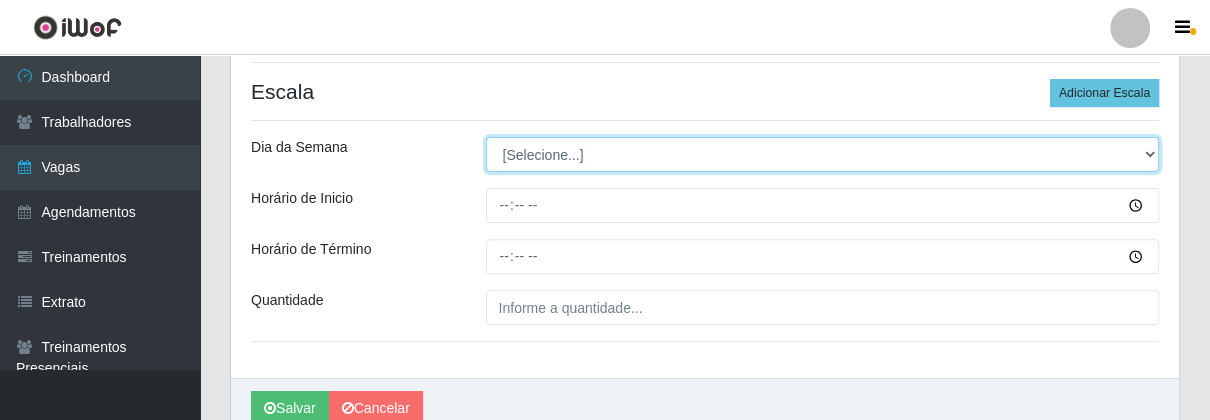 select on "0" 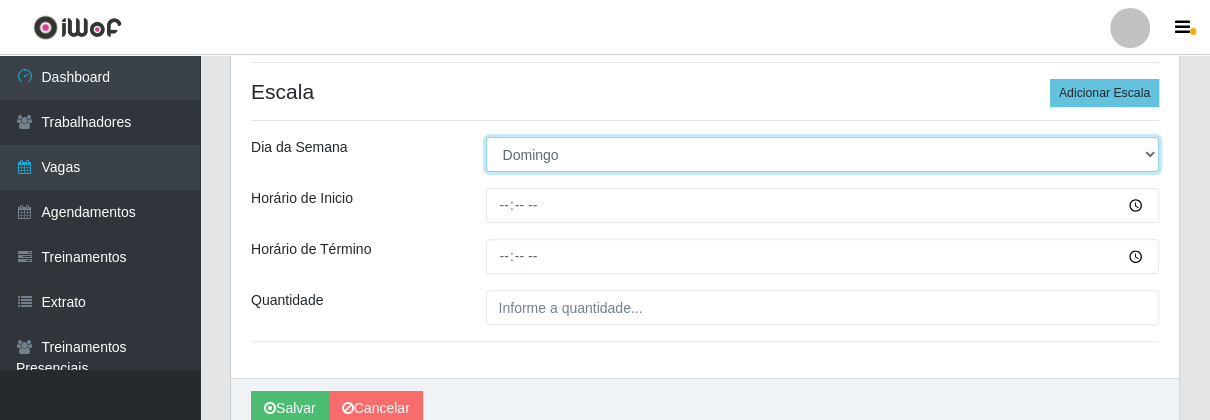 click on "[Selecione...] Segunda Terça Quarta Quinta Sexta Sábado Domingo" at bounding box center (823, 154) 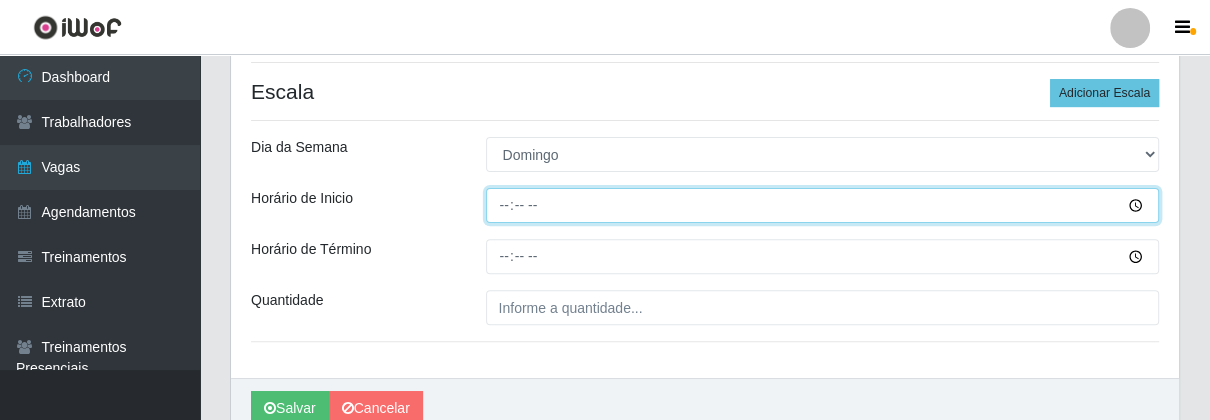 click on "Horário de Inicio" at bounding box center [823, 205] 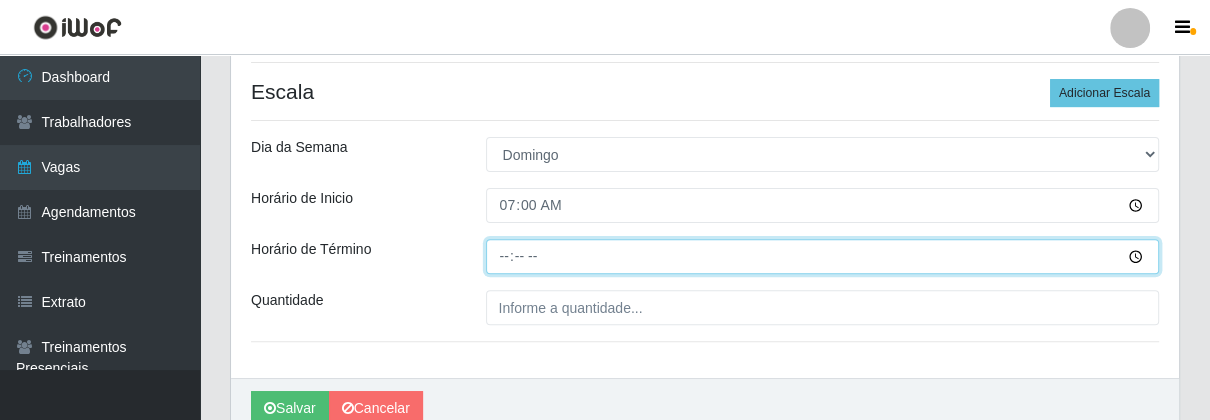 click on "Horário de Término" at bounding box center (823, 256) 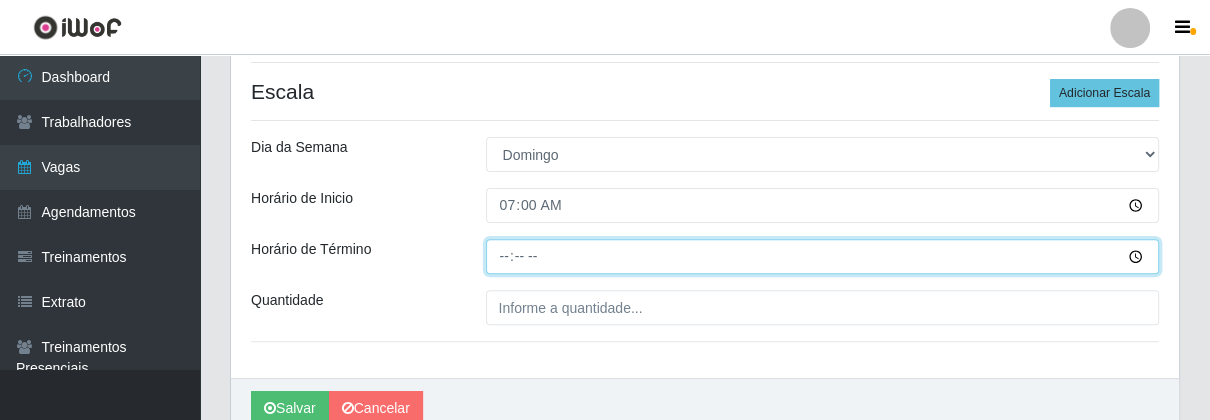 type on "13:00" 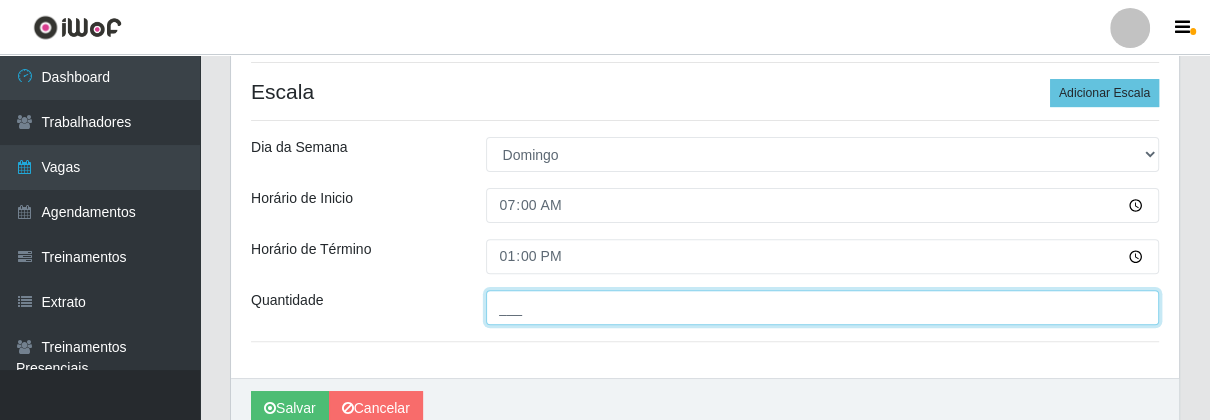 click on "___" at bounding box center (823, 307) 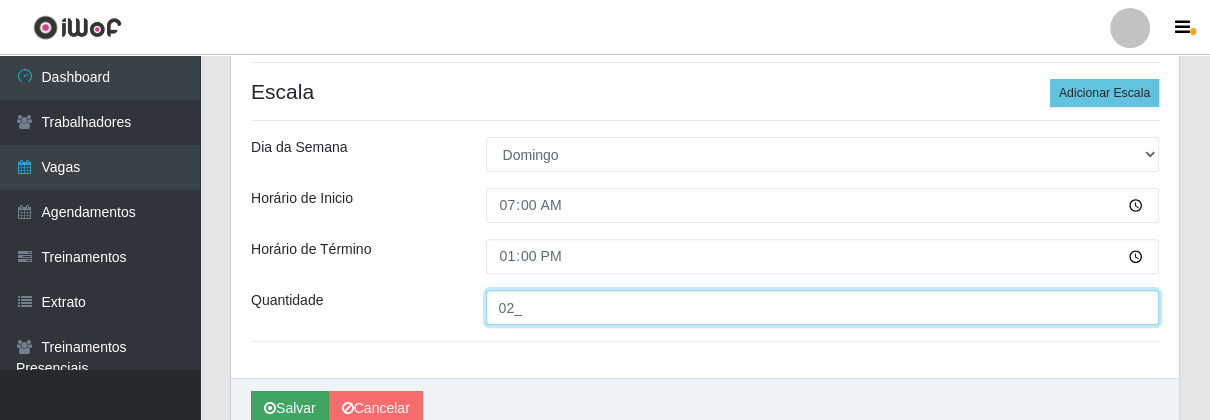 type on "02_" 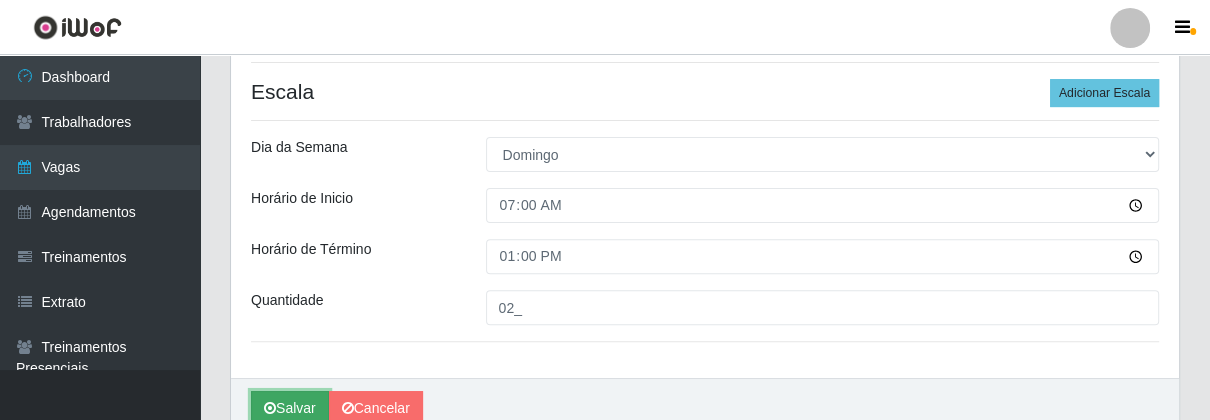 click on "Salvar" at bounding box center [290, 408] 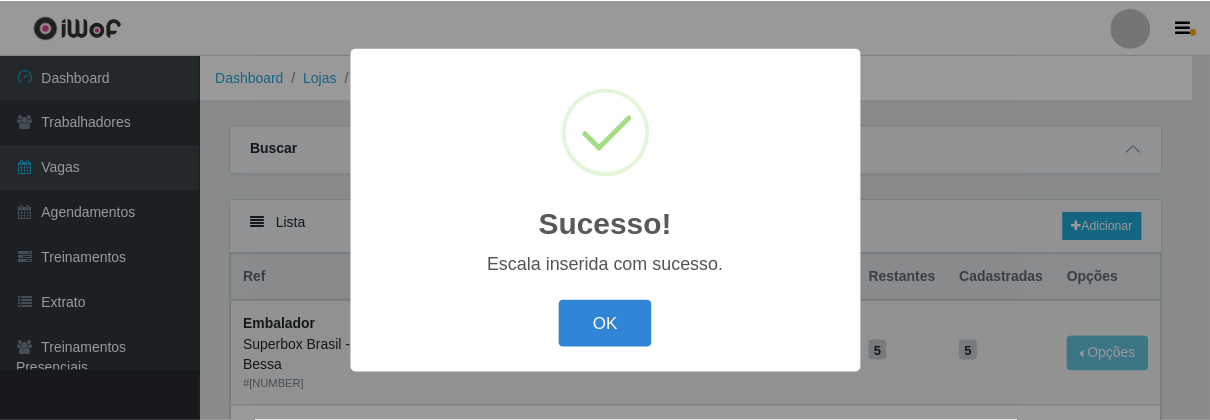 scroll, scrollTop: 444, scrollLeft: 0, axis: vertical 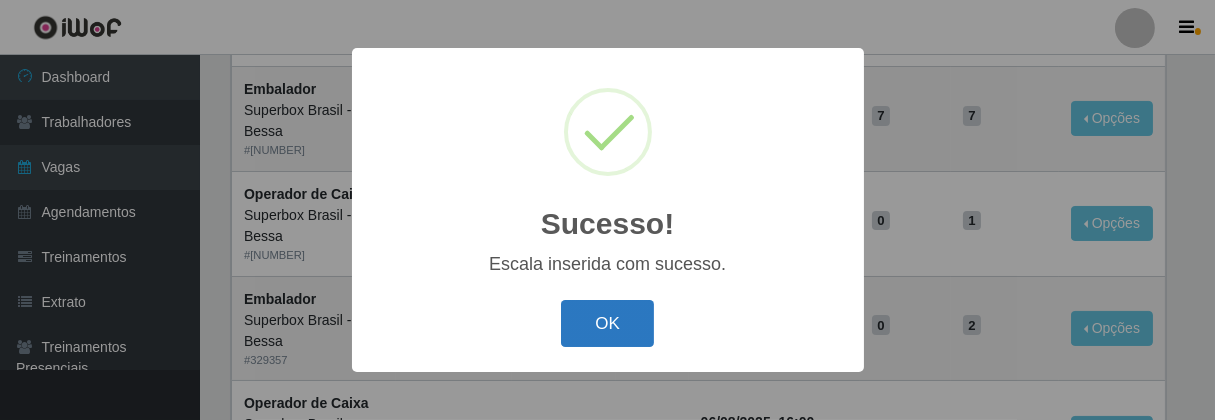 click on "OK" at bounding box center (607, 323) 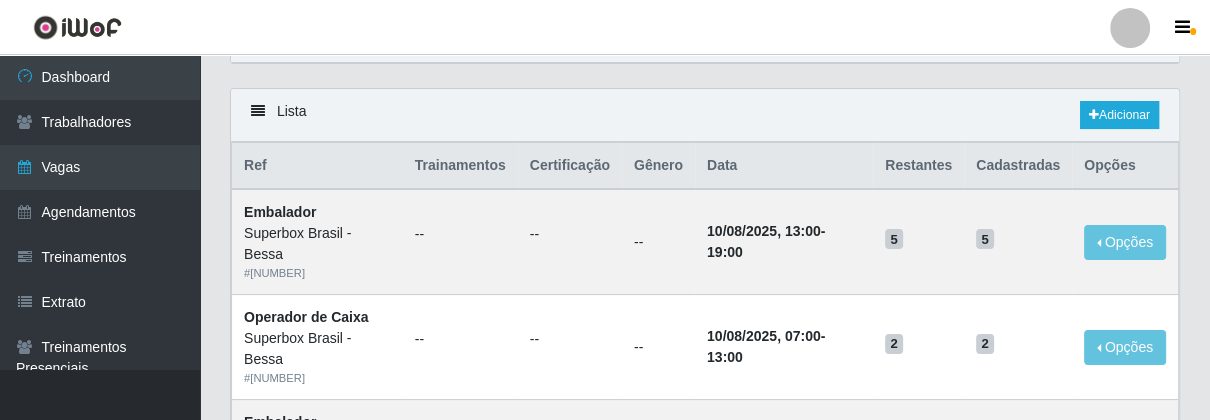 scroll, scrollTop: 0, scrollLeft: 0, axis: both 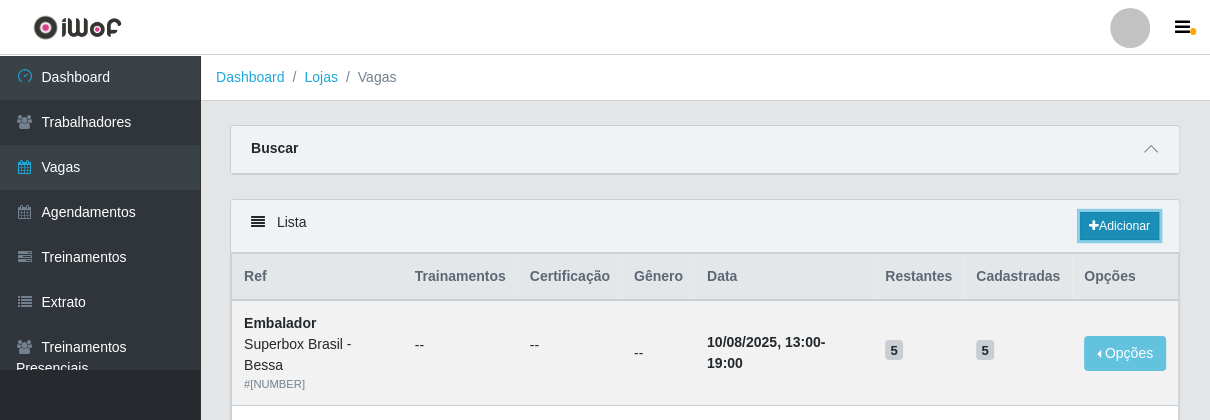 click on "Adicionar" at bounding box center (1119, 226) 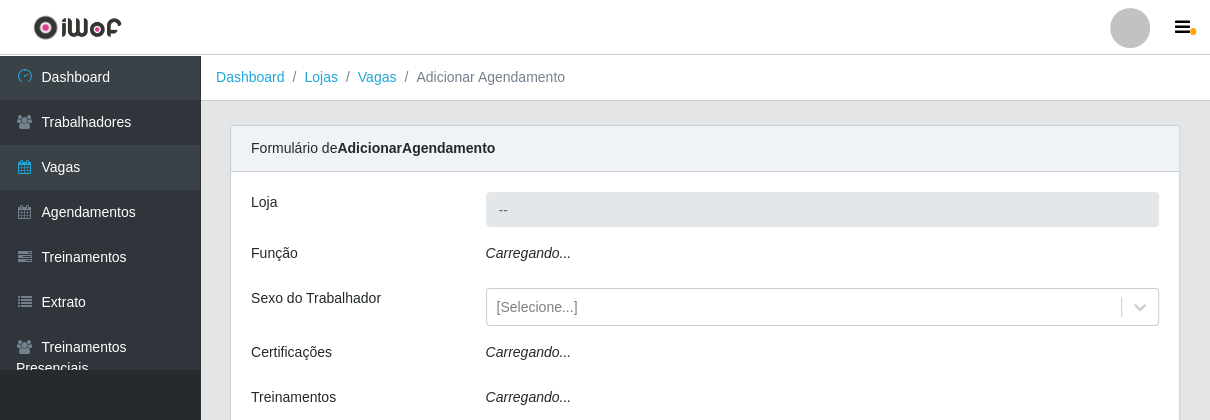 type on "Superbox Brasil - Bessa" 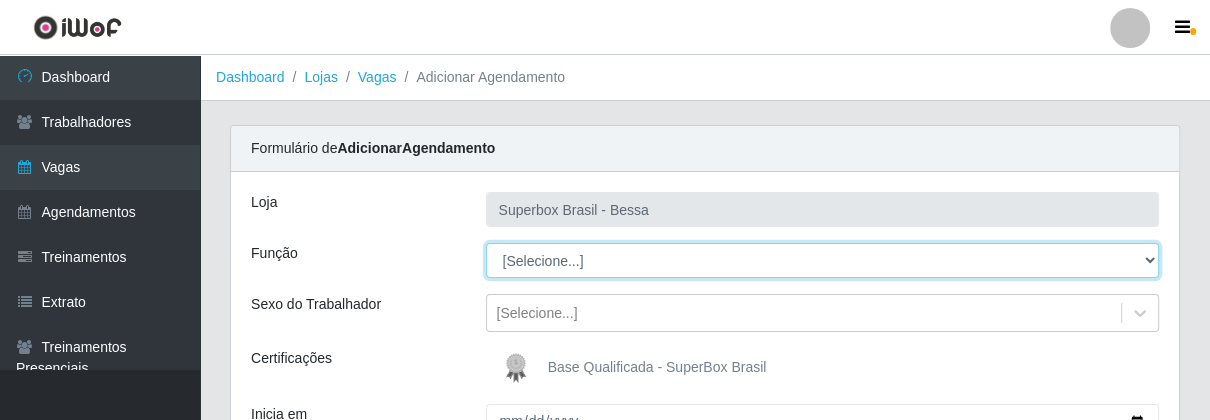 click on "[Selecione...] ASG ASG + ASG ++ Embalador Embalador + Embalador ++ Operador de Caixa Operador de Caixa + Operador de Caixa ++ Repositor Repositor + Repositor ++" at bounding box center [823, 260] 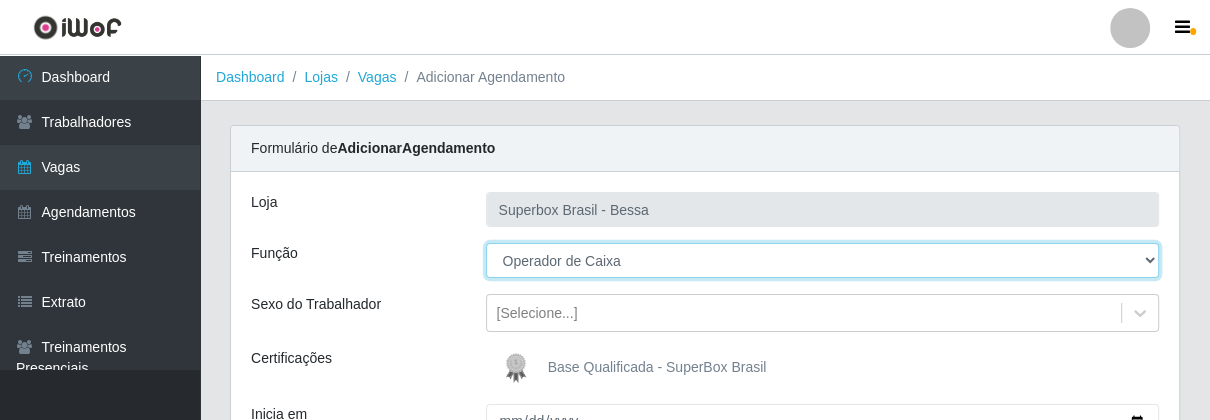 click on "[Selecione...] ASG ASG + ASG ++ Embalador Embalador + Embalador ++ Operador de Caixa Operador de Caixa + Operador de Caixa ++ Repositor Repositor + Repositor ++" at bounding box center [823, 260] 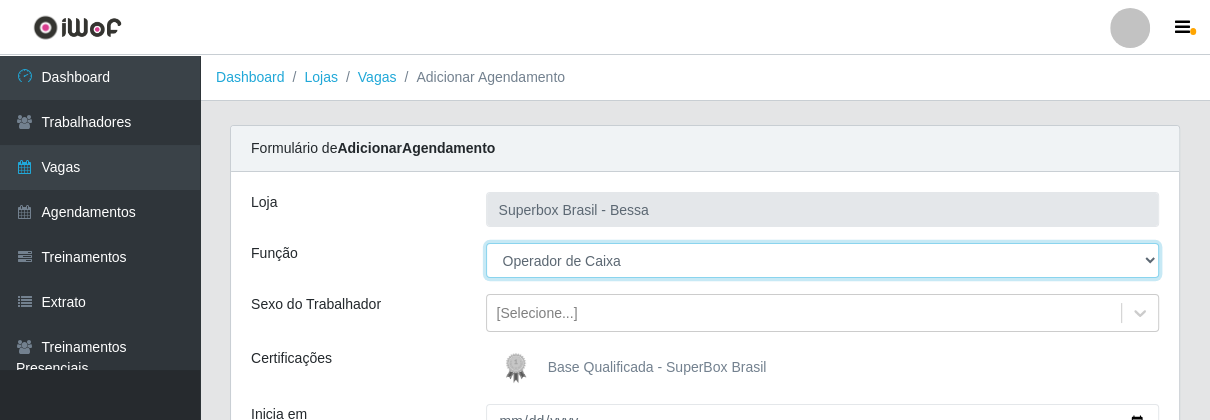 scroll, scrollTop: 111, scrollLeft: 0, axis: vertical 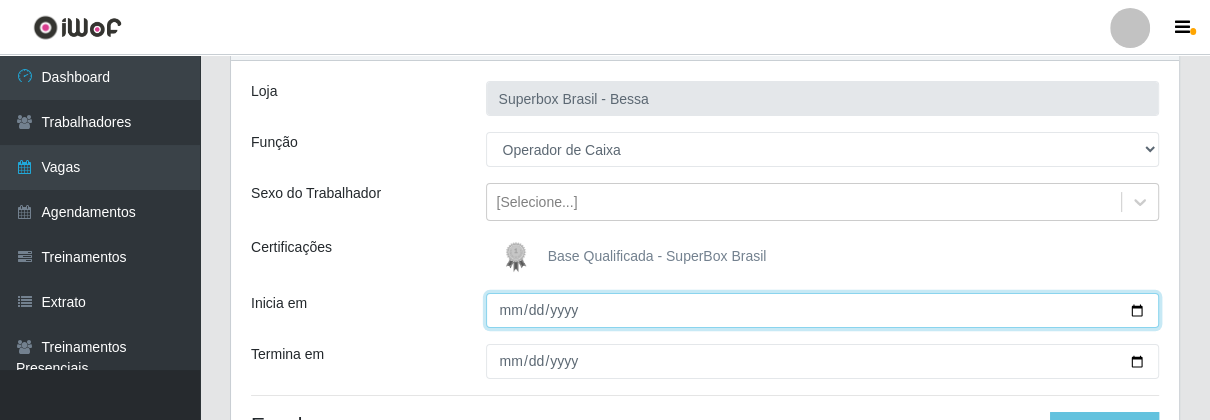 click on "Inicia em" at bounding box center (823, 310) 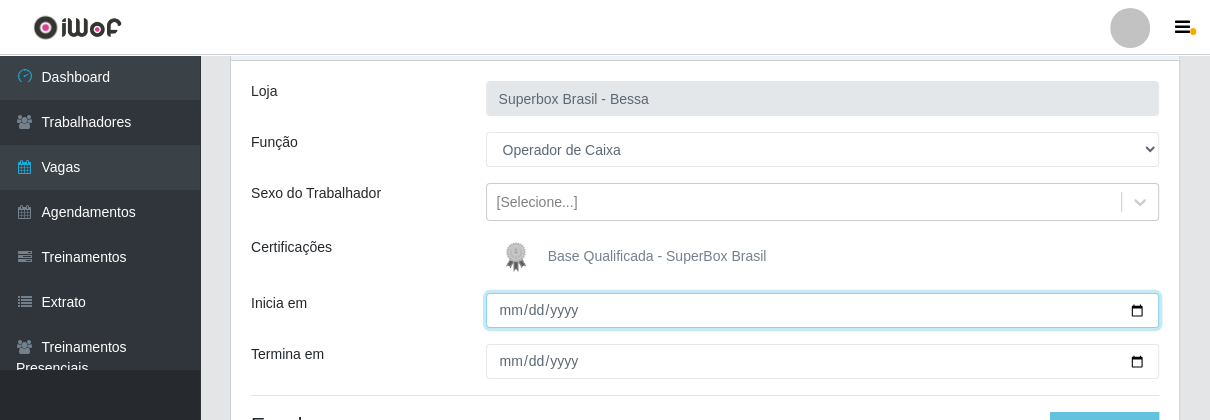 type on "[DATE]" 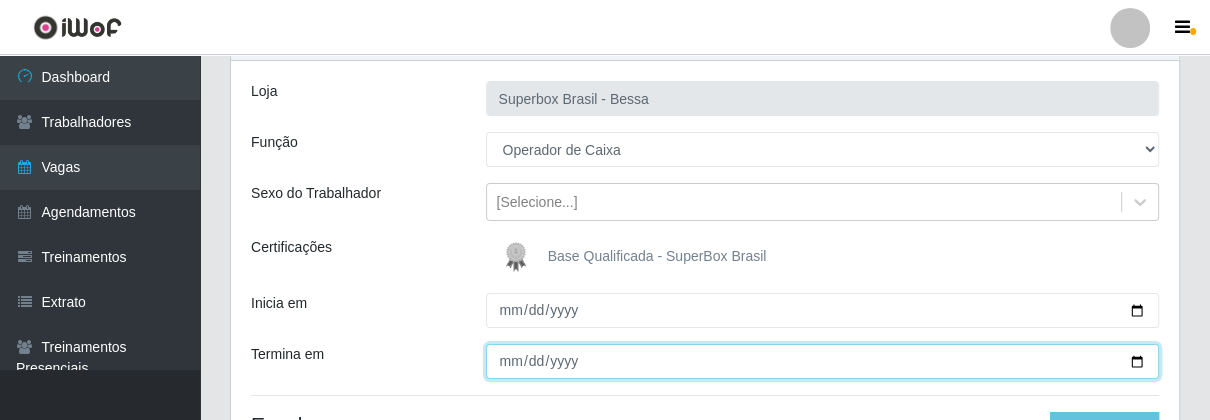 click on "Termina em" at bounding box center [823, 361] 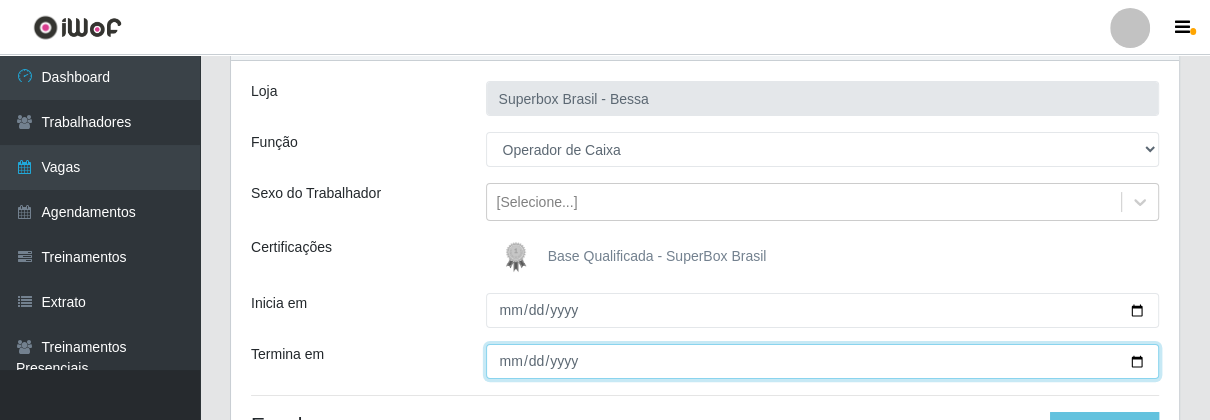 type on "[DATE]" 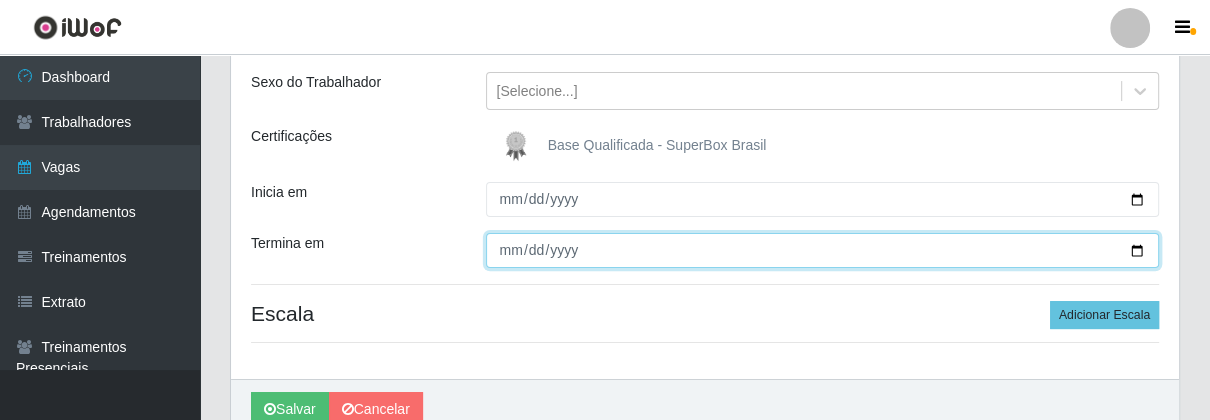 scroll, scrollTop: 314, scrollLeft: 0, axis: vertical 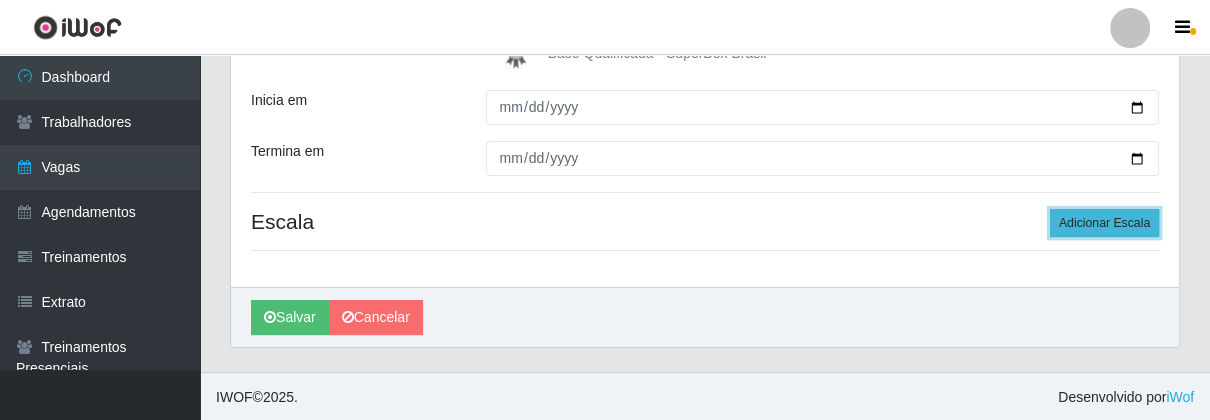 click on "Adicionar Escala" at bounding box center [1104, 223] 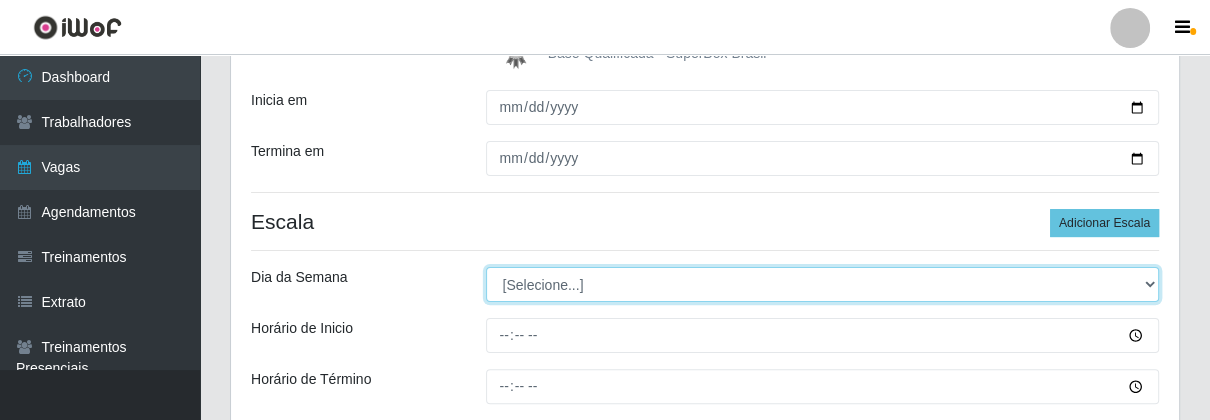 click on "[Selecione...] Segunda Terça Quarta Quinta Sexta Sábado Domingo" at bounding box center (823, 284) 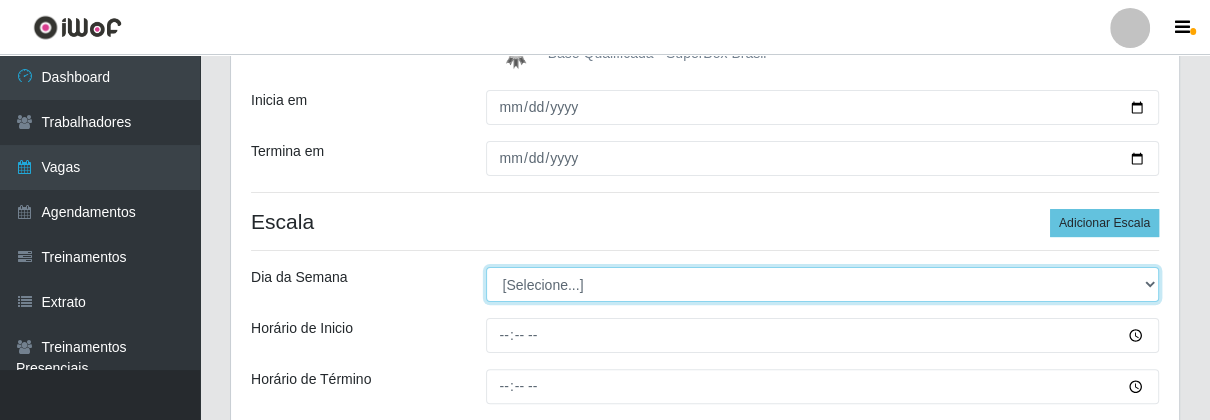 select on "0" 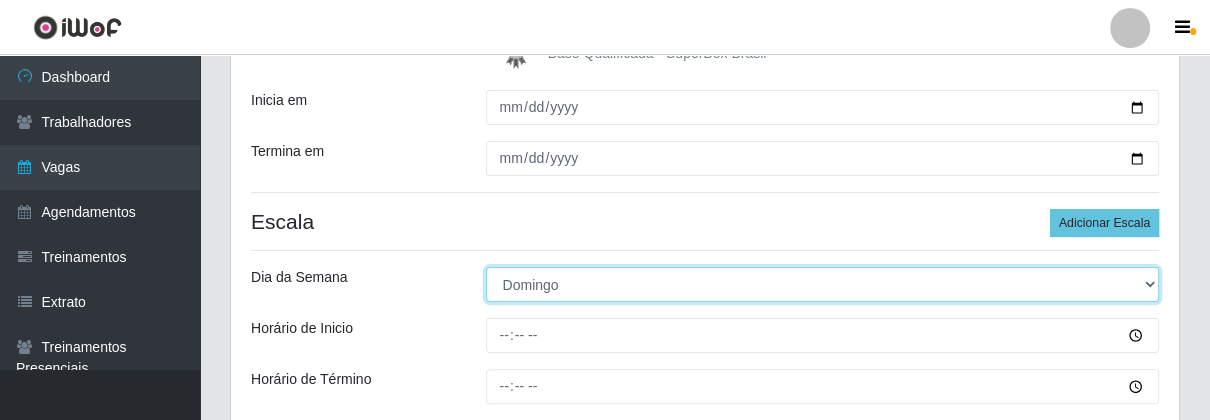 click on "[Selecione...] Segunda Terça Quarta Quinta Sexta Sábado Domingo" at bounding box center (823, 284) 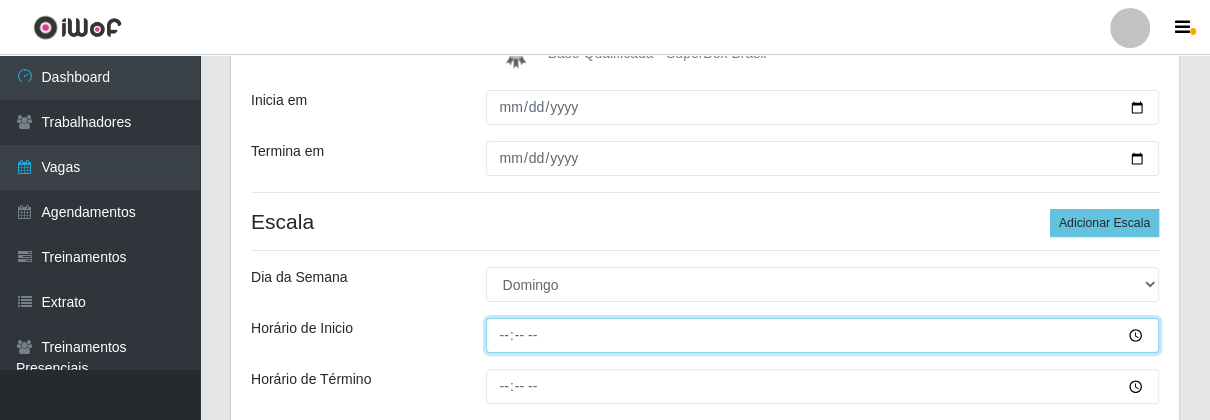 click on "Horário de Inicio" at bounding box center (823, 335) 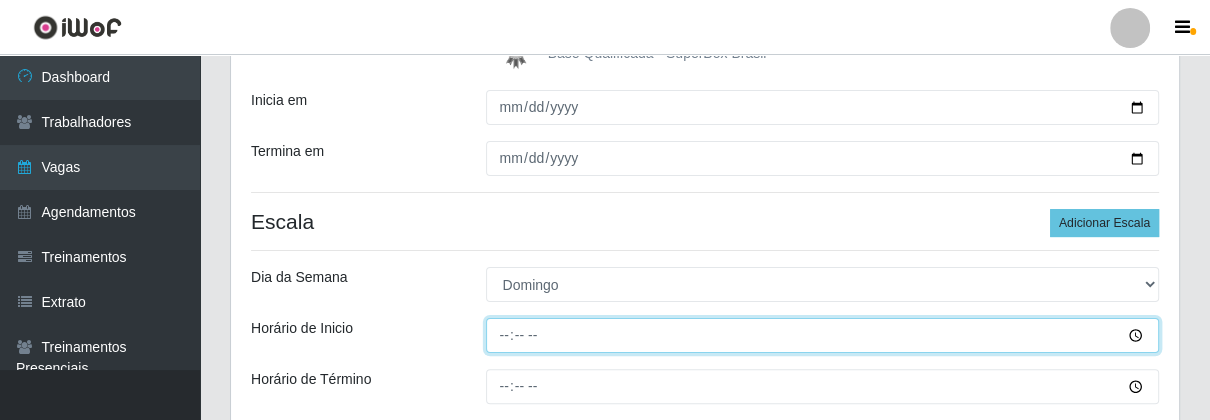 click on "Horário de Inicio" at bounding box center (823, 335) 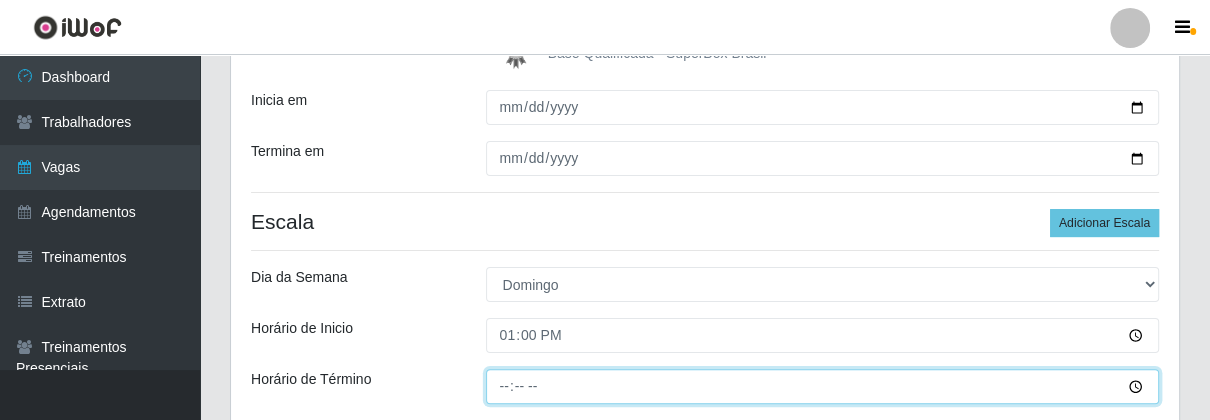 click on "Horário de Término" at bounding box center (823, 386) 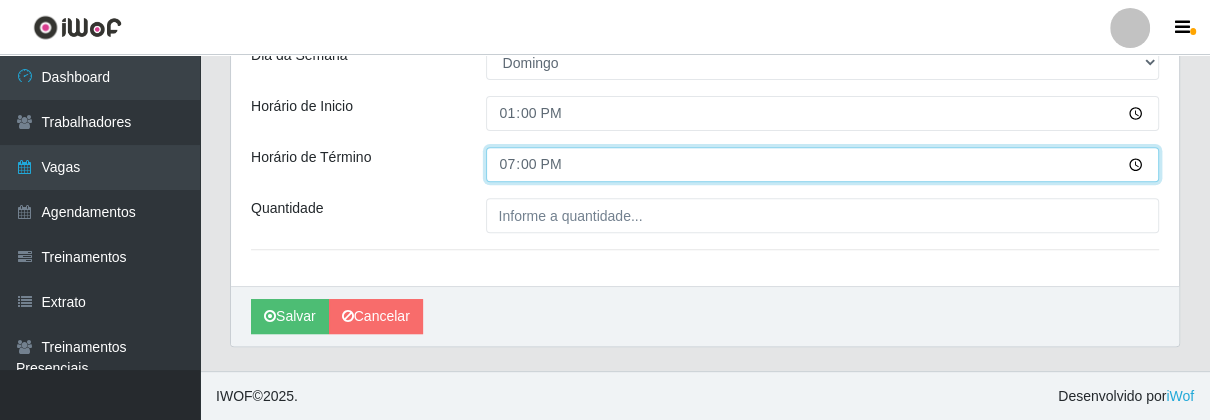 scroll, scrollTop: 424, scrollLeft: 0, axis: vertical 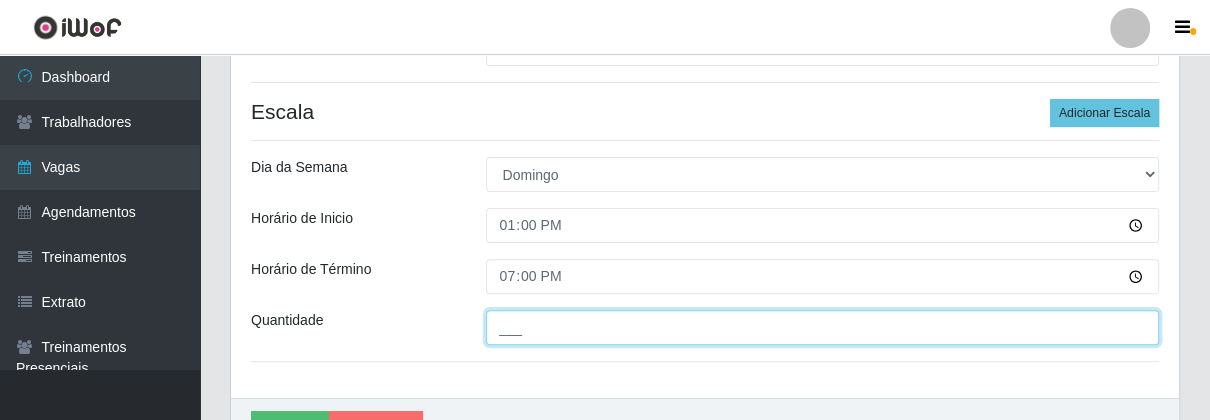 click on "___" at bounding box center [823, 327] 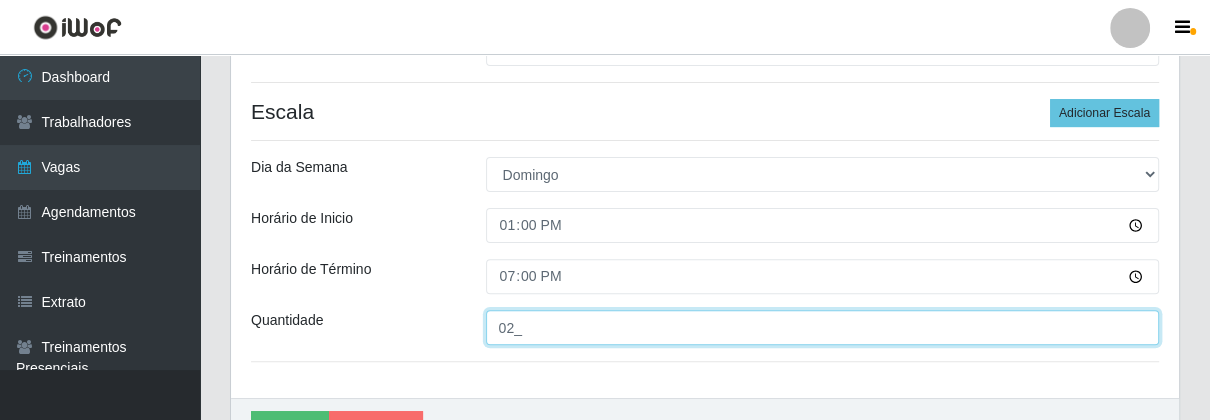 scroll, scrollTop: 536, scrollLeft: 0, axis: vertical 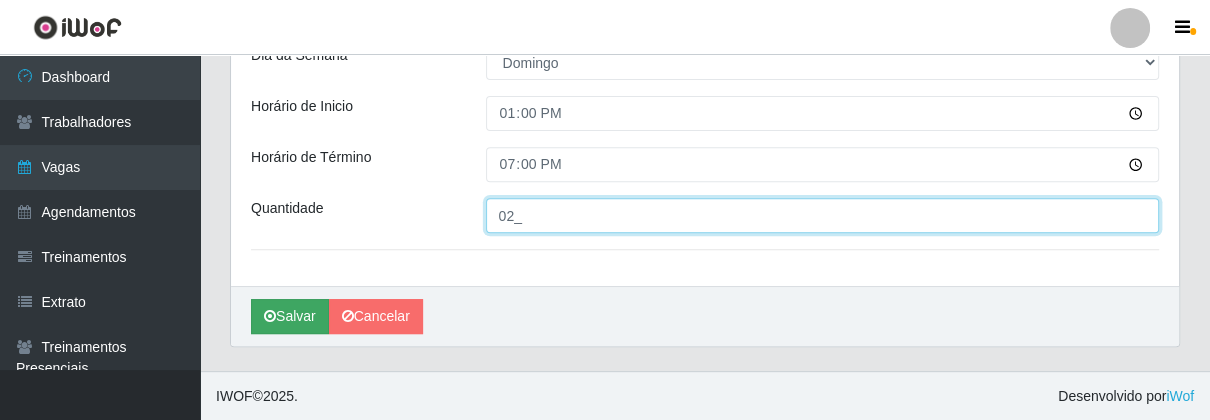 type on "02_" 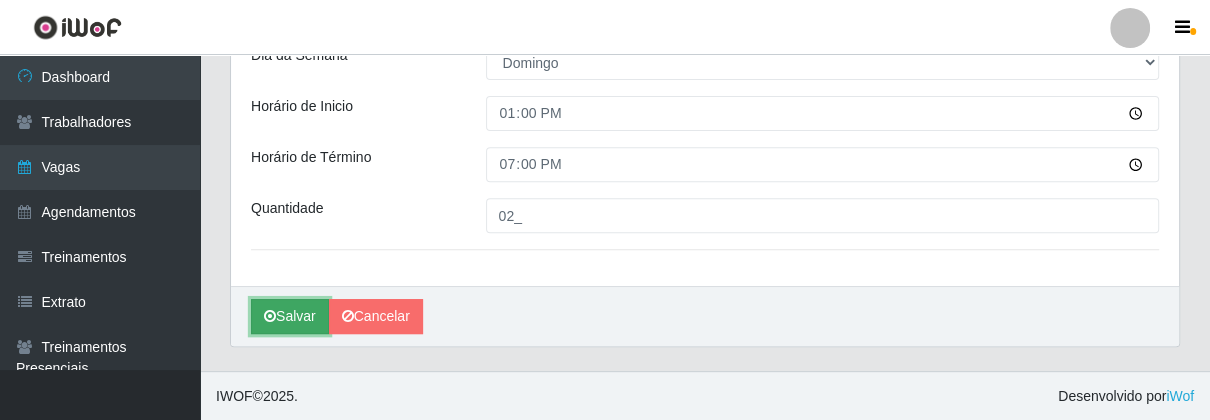 click on "Salvar" at bounding box center (290, 316) 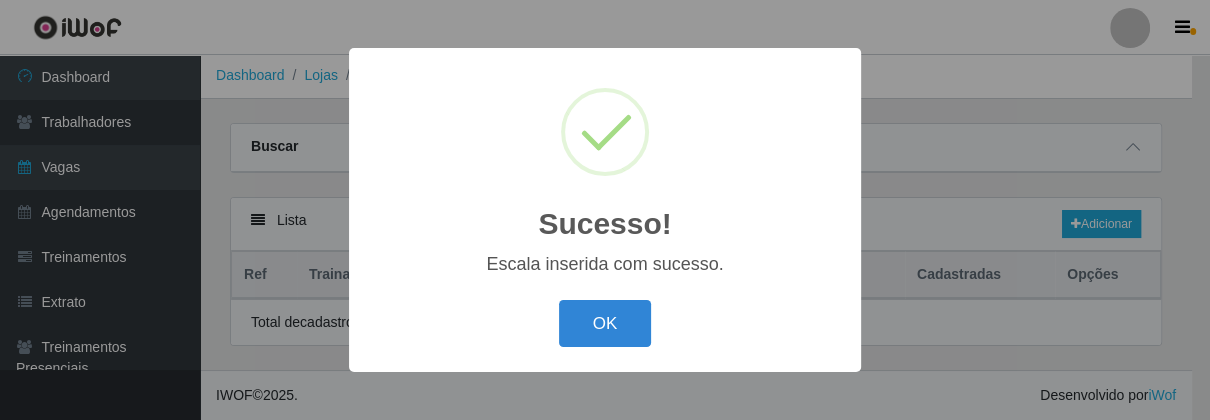 scroll, scrollTop: 0, scrollLeft: 0, axis: both 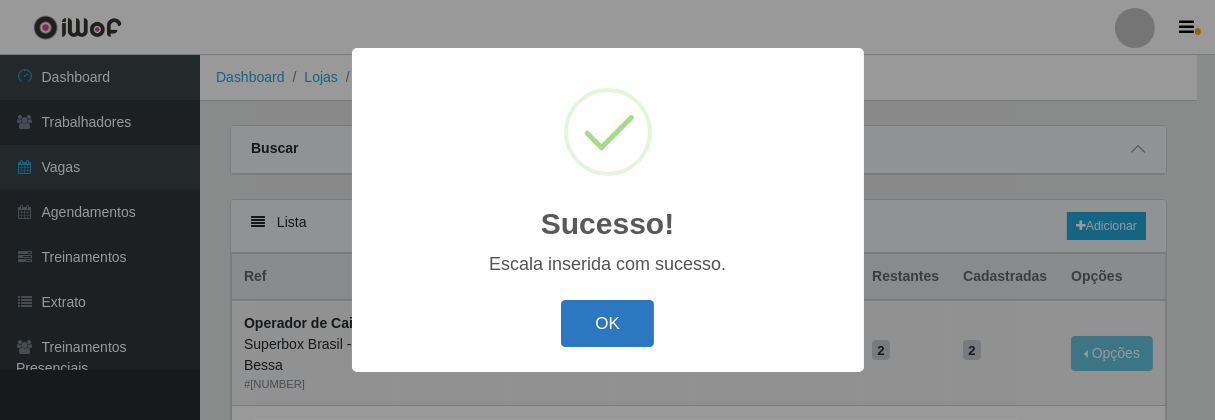 click on "OK" at bounding box center [607, 323] 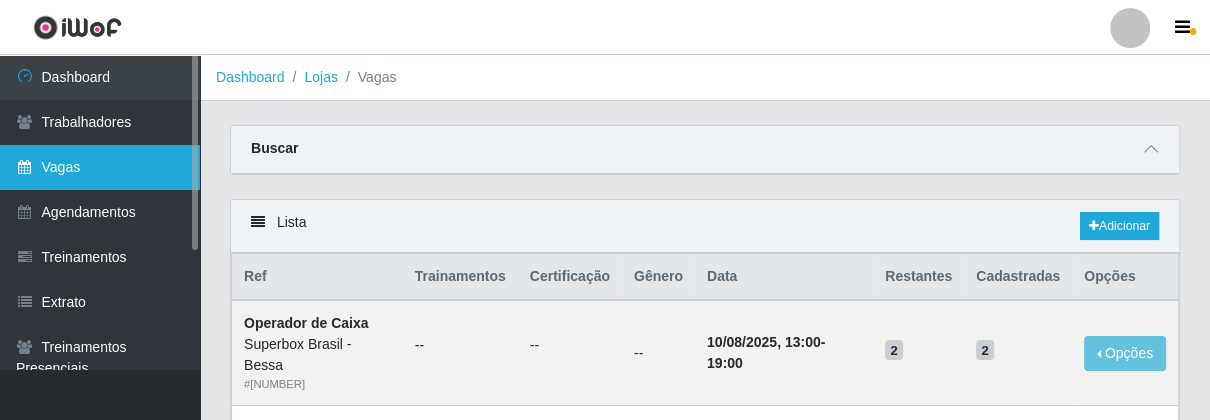 click on "Vagas" at bounding box center [100, 167] 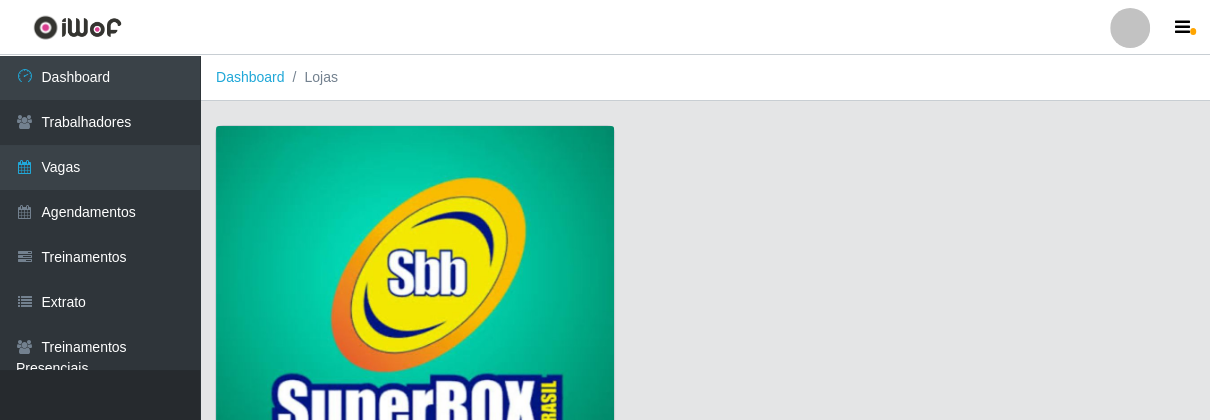 click at bounding box center [415, 307] 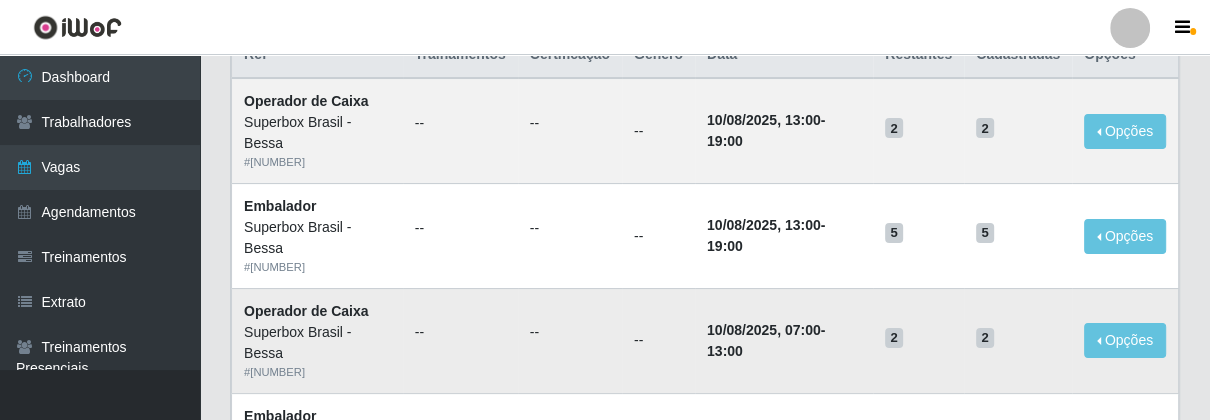 scroll, scrollTop: 333, scrollLeft: 0, axis: vertical 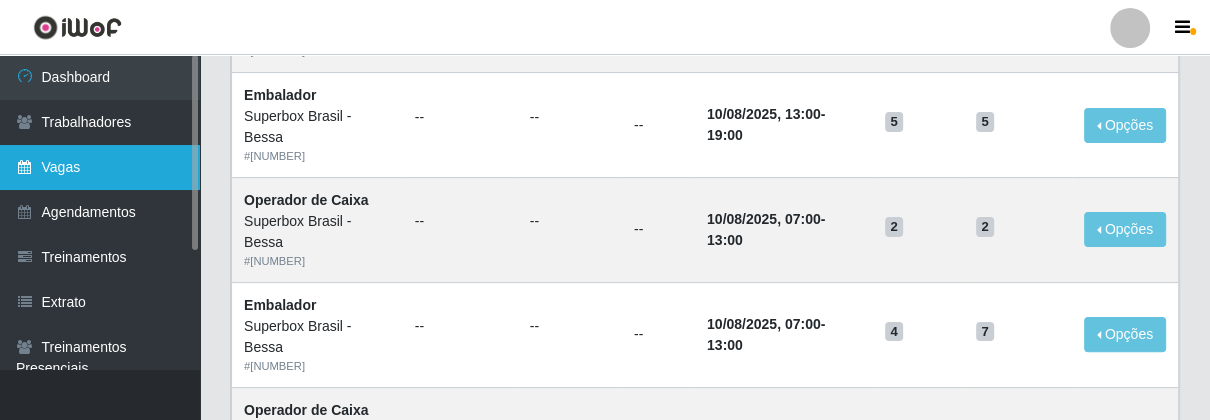 click on "Vagas" at bounding box center (100, 167) 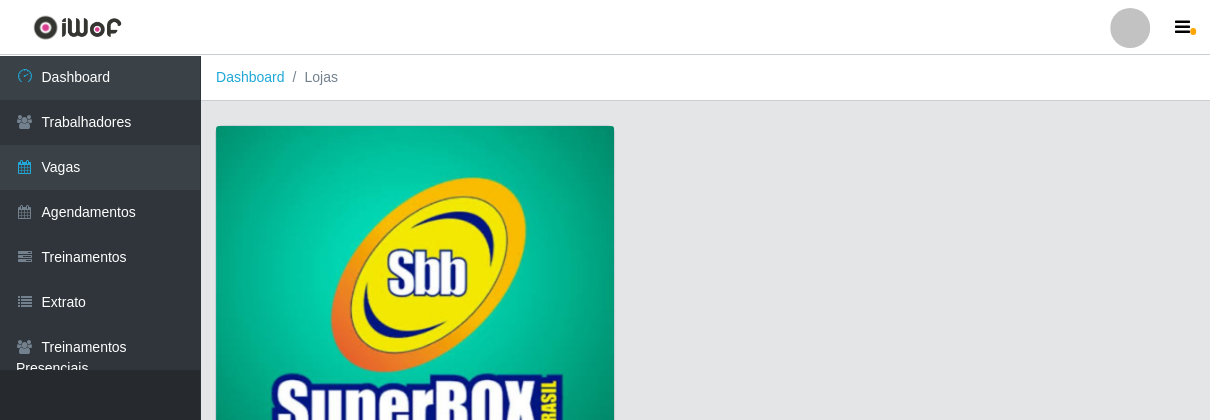 click at bounding box center (415, 307) 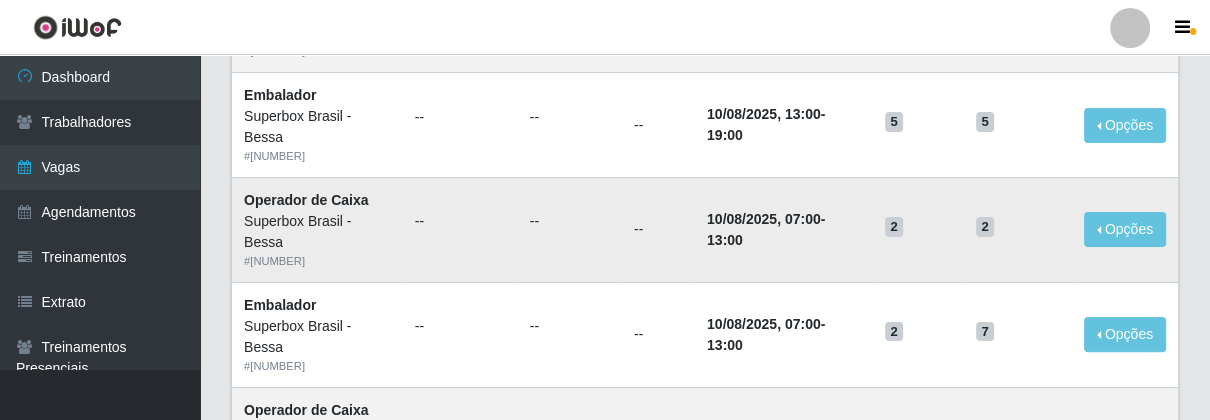 scroll, scrollTop: 222, scrollLeft: 0, axis: vertical 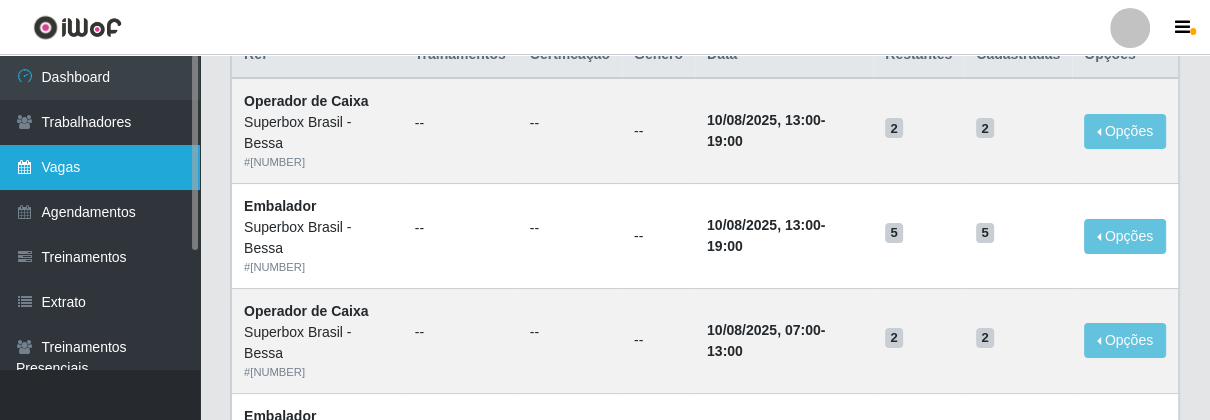 click on "Vagas" at bounding box center [100, 167] 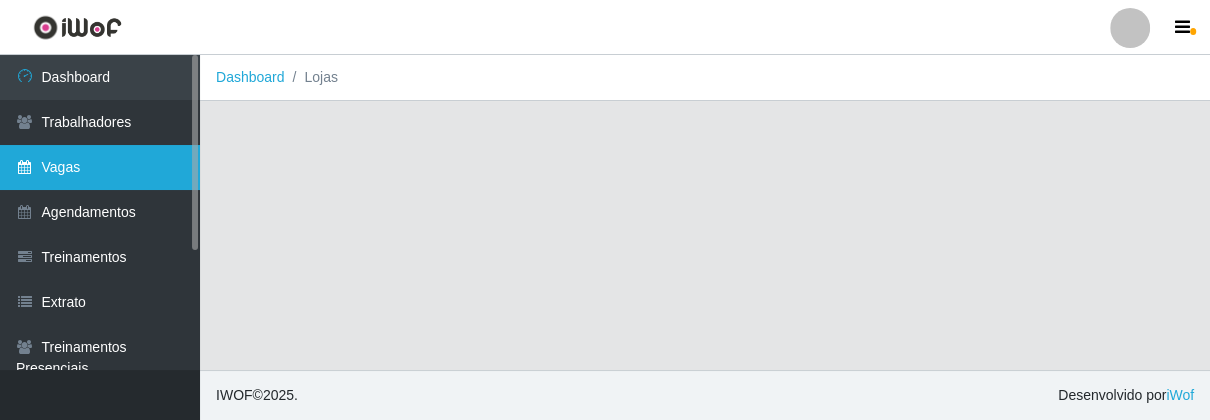 scroll, scrollTop: 0, scrollLeft: 0, axis: both 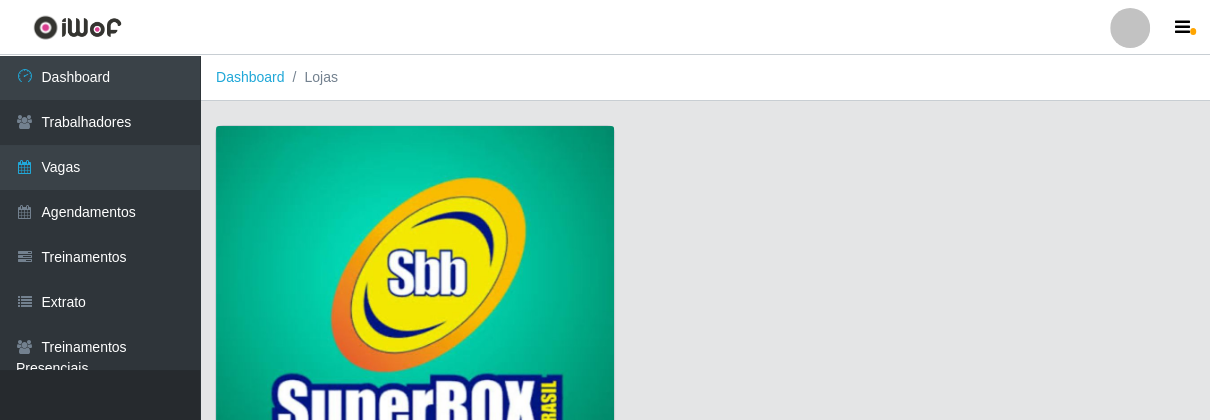 click at bounding box center [415, 307] 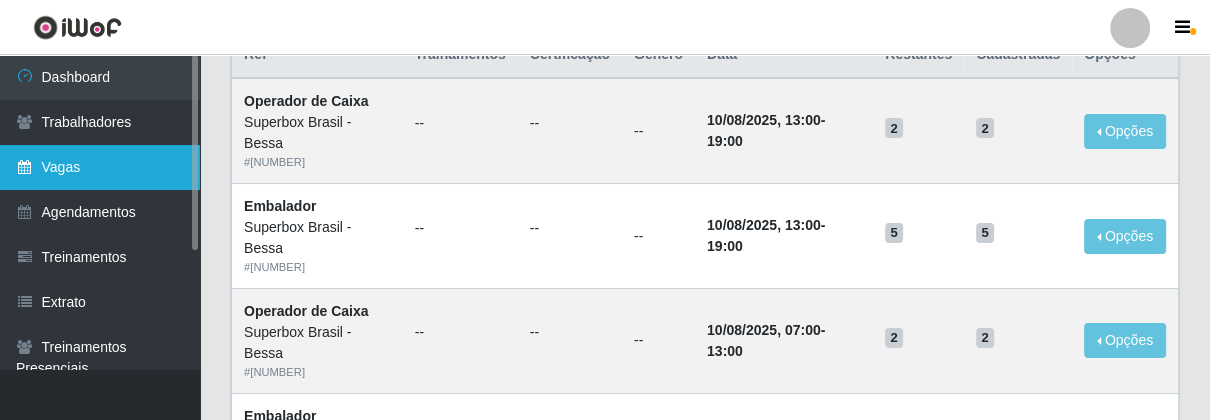 scroll, scrollTop: 0, scrollLeft: 0, axis: both 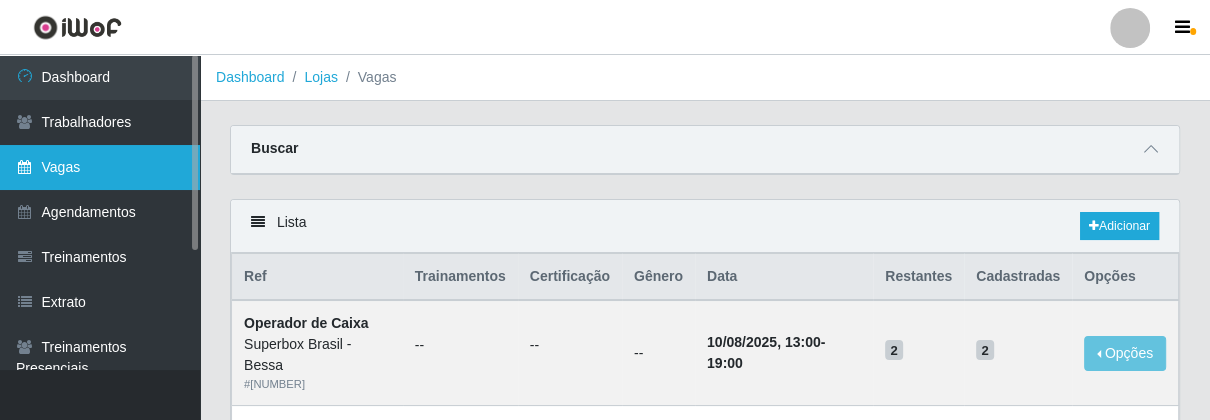 click on "Vagas" at bounding box center (100, 167) 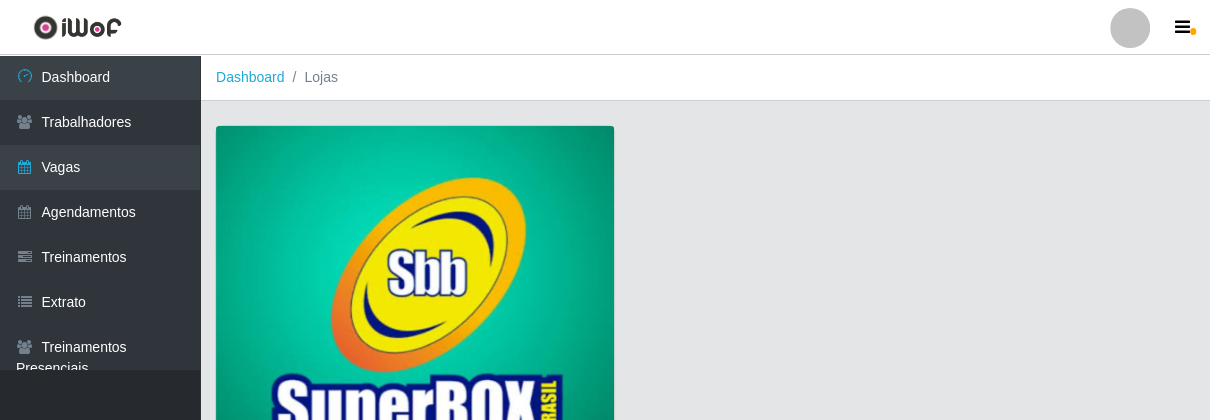 click at bounding box center (415, 307) 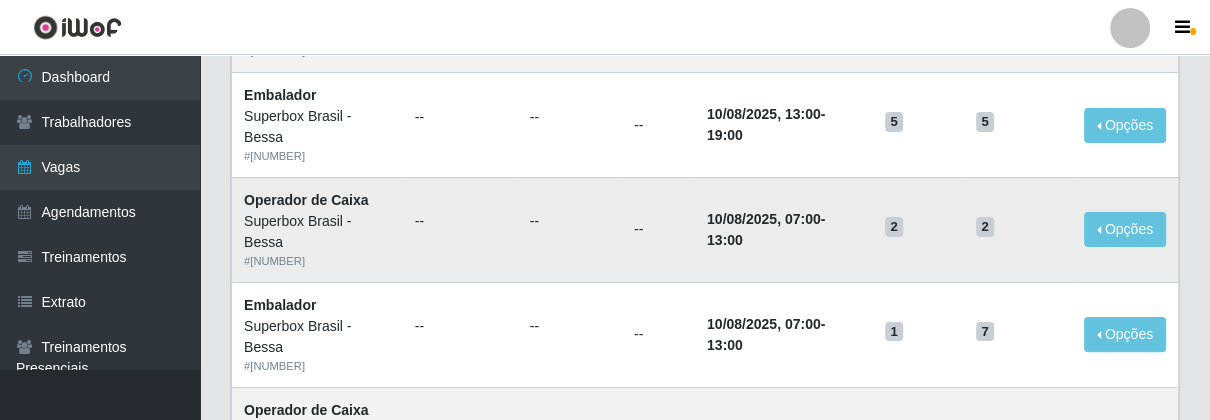 scroll, scrollTop: 444, scrollLeft: 0, axis: vertical 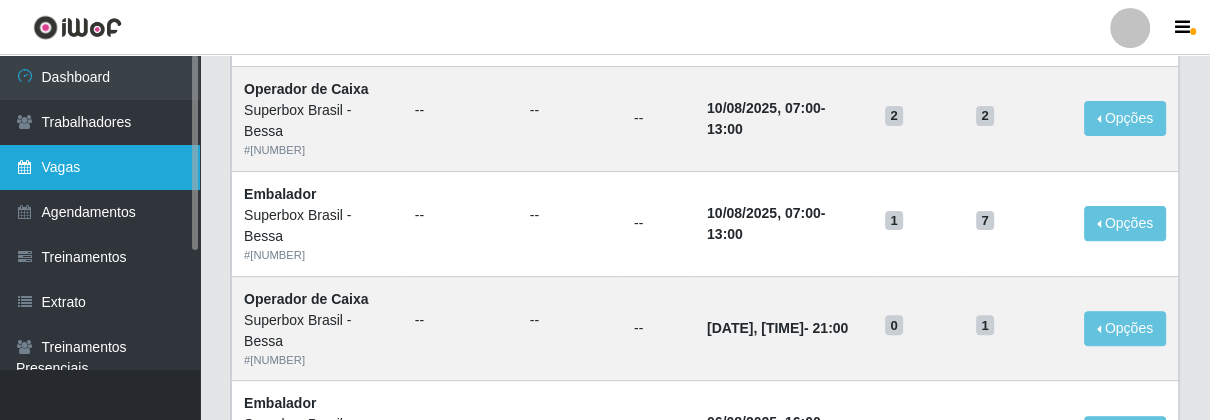 click on "Vagas" at bounding box center [100, 167] 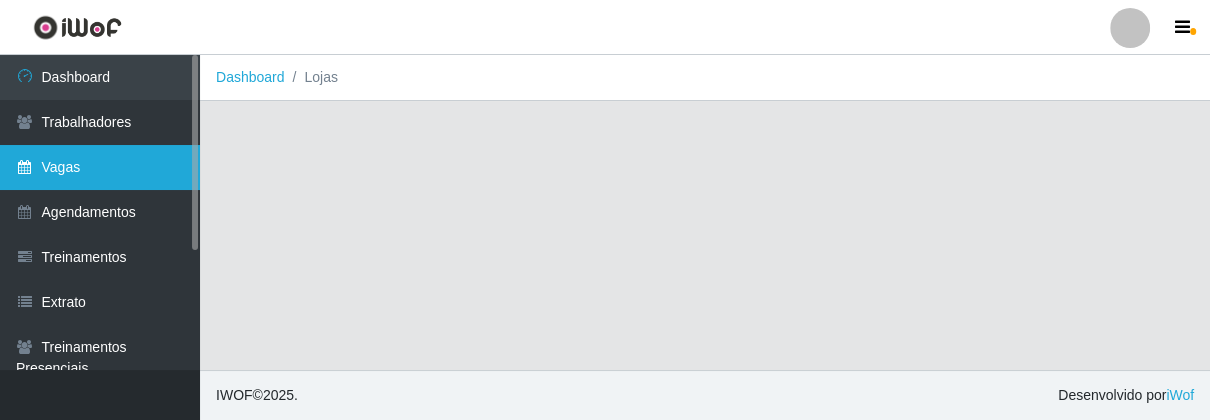 scroll, scrollTop: 0, scrollLeft: 0, axis: both 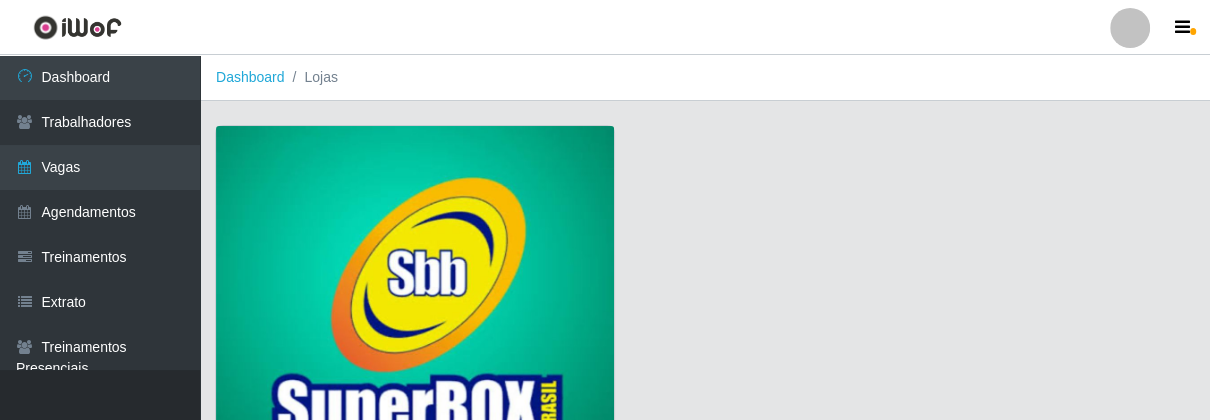 click at bounding box center [415, 307] 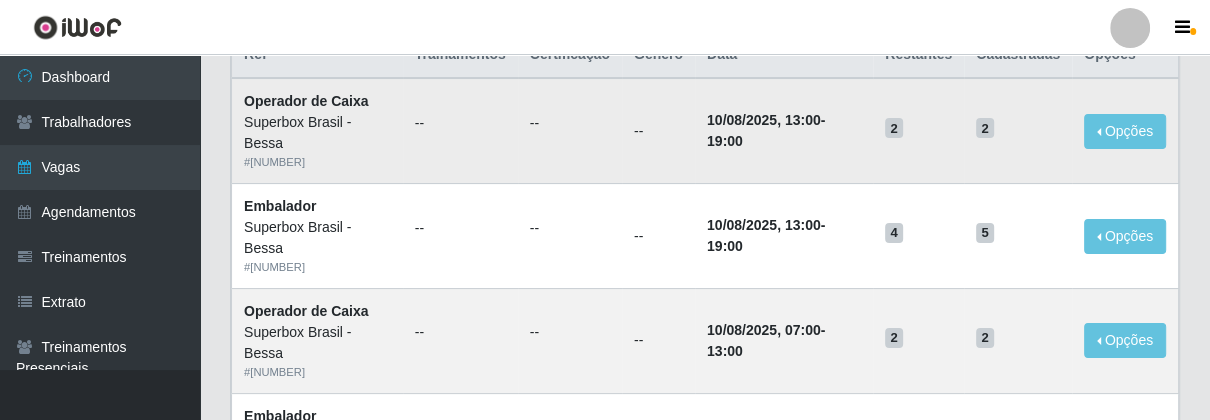scroll, scrollTop: 333, scrollLeft: 0, axis: vertical 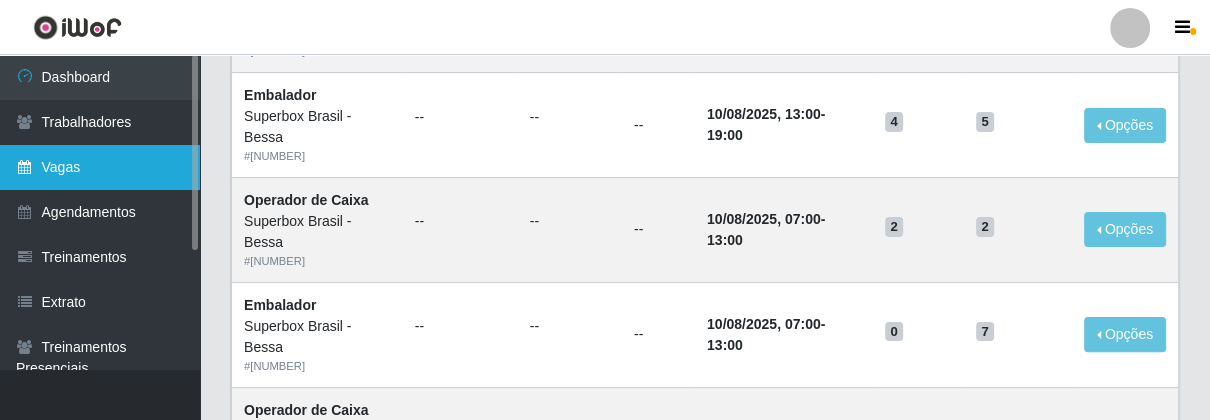 click on "Vagas" at bounding box center [100, 167] 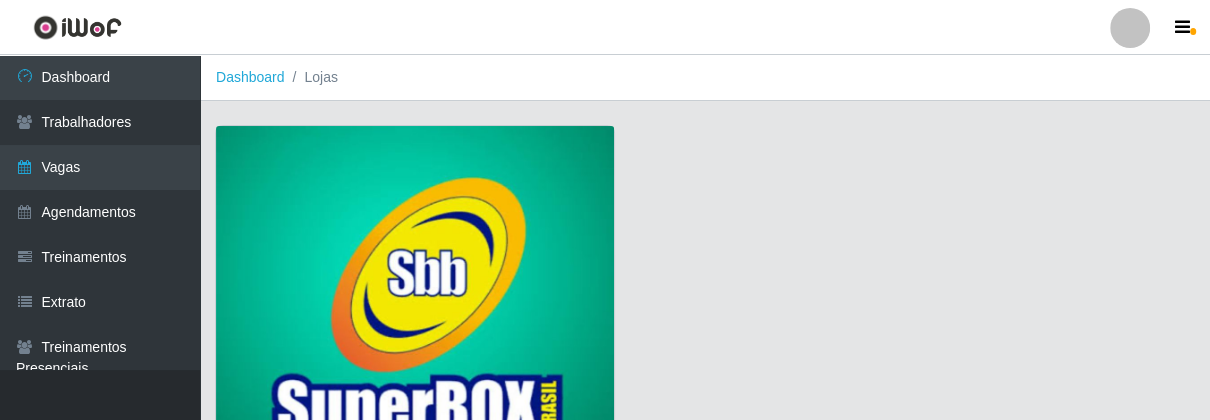 click at bounding box center (415, 307) 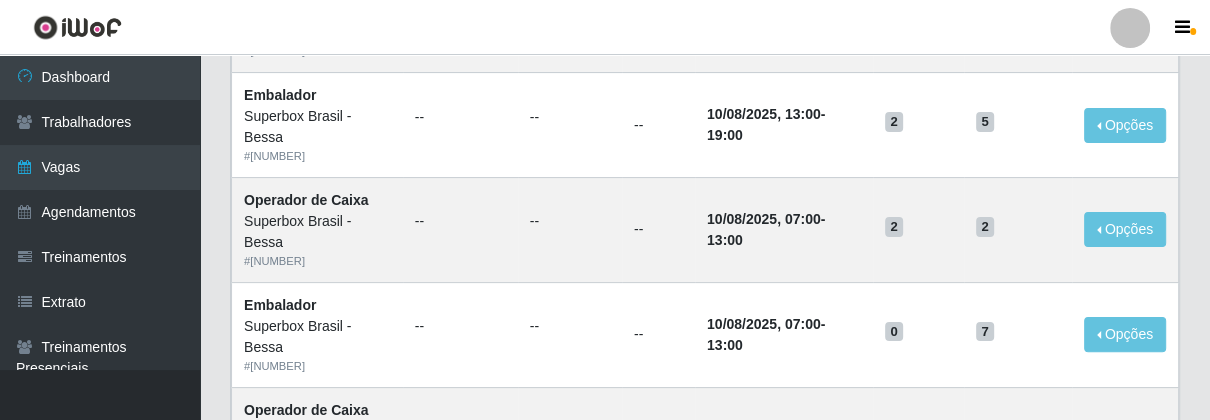 scroll, scrollTop: 111, scrollLeft: 0, axis: vertical 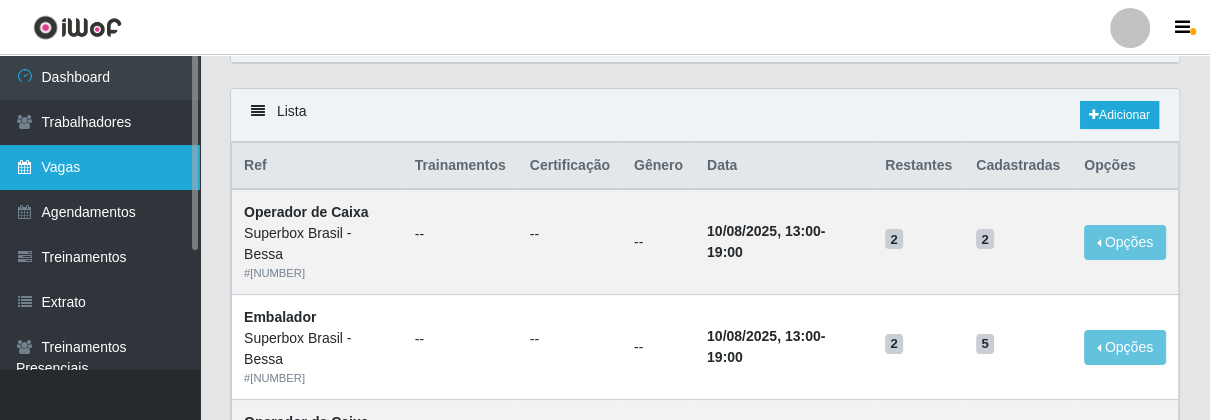 click on "Vagas" at bounding box center (100, 167) 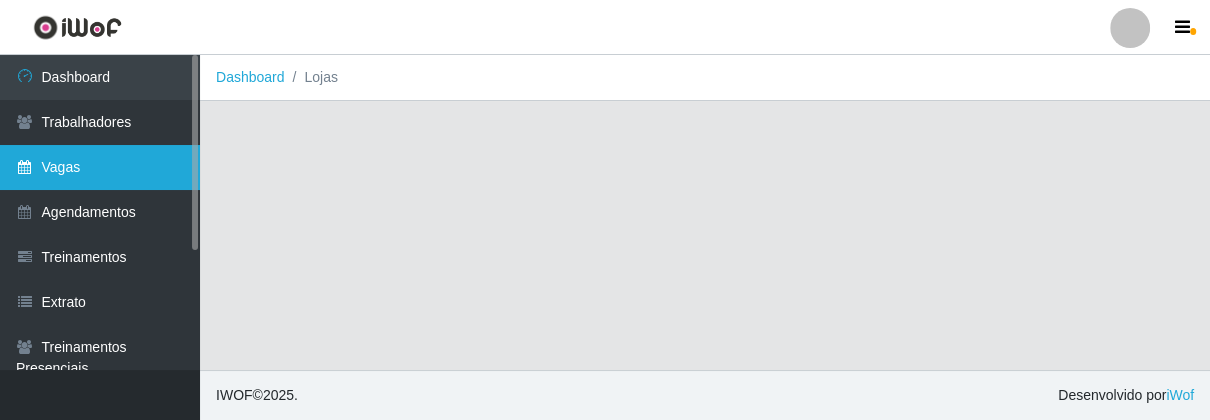 scroll, scrollTop: 0, scrollLeft: 0, axis: both 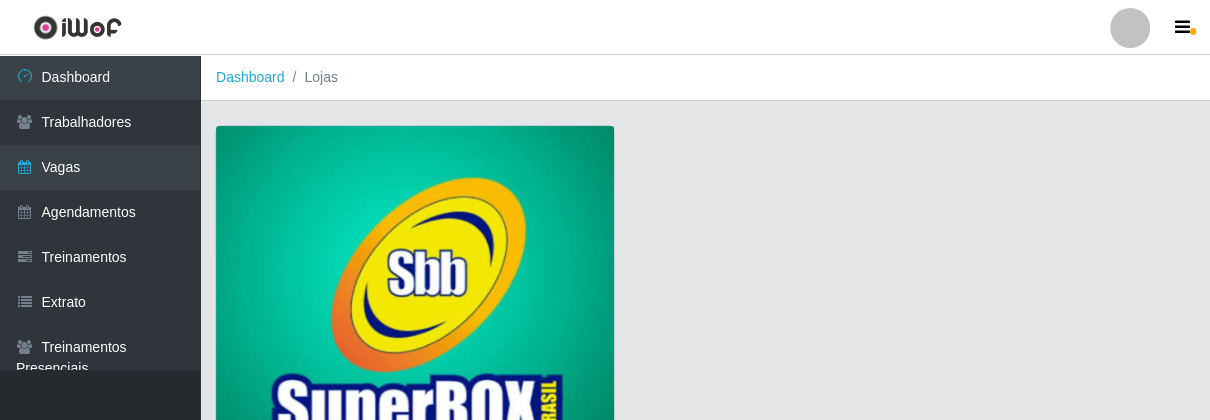 click at bounding box center [415, 307] 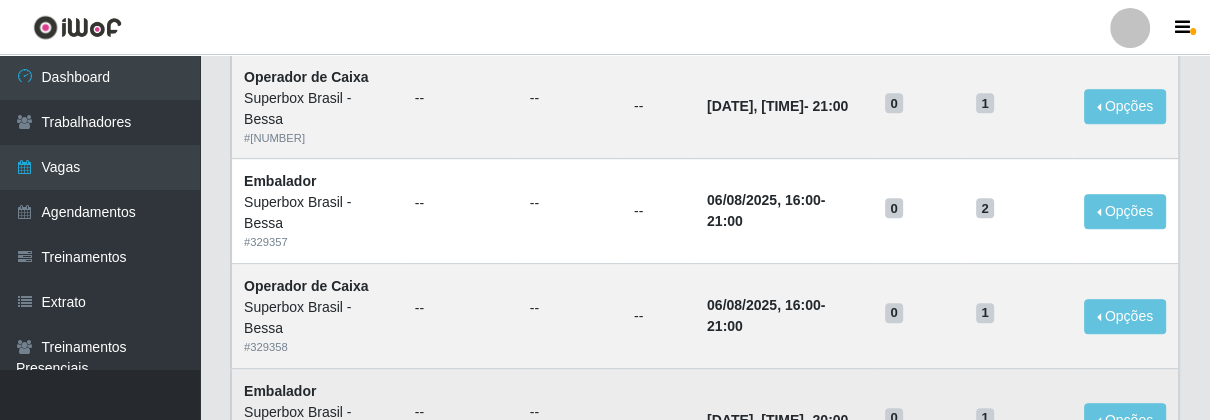 scroll, scrollTop: 777, scrollLeft: 0, axis: vertical 